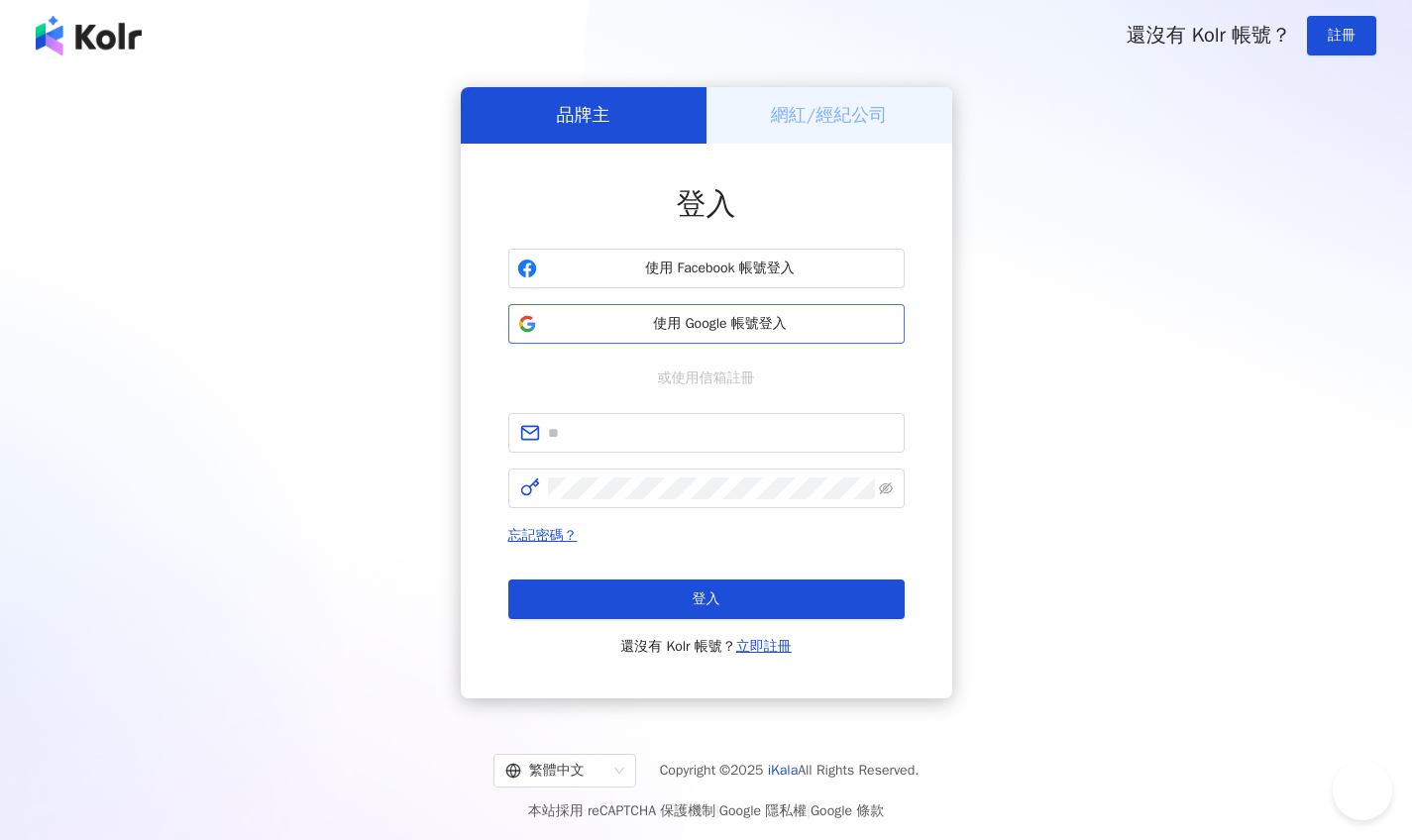 scroll, scrollTop: 0, scrollLeft: 0, axis: both 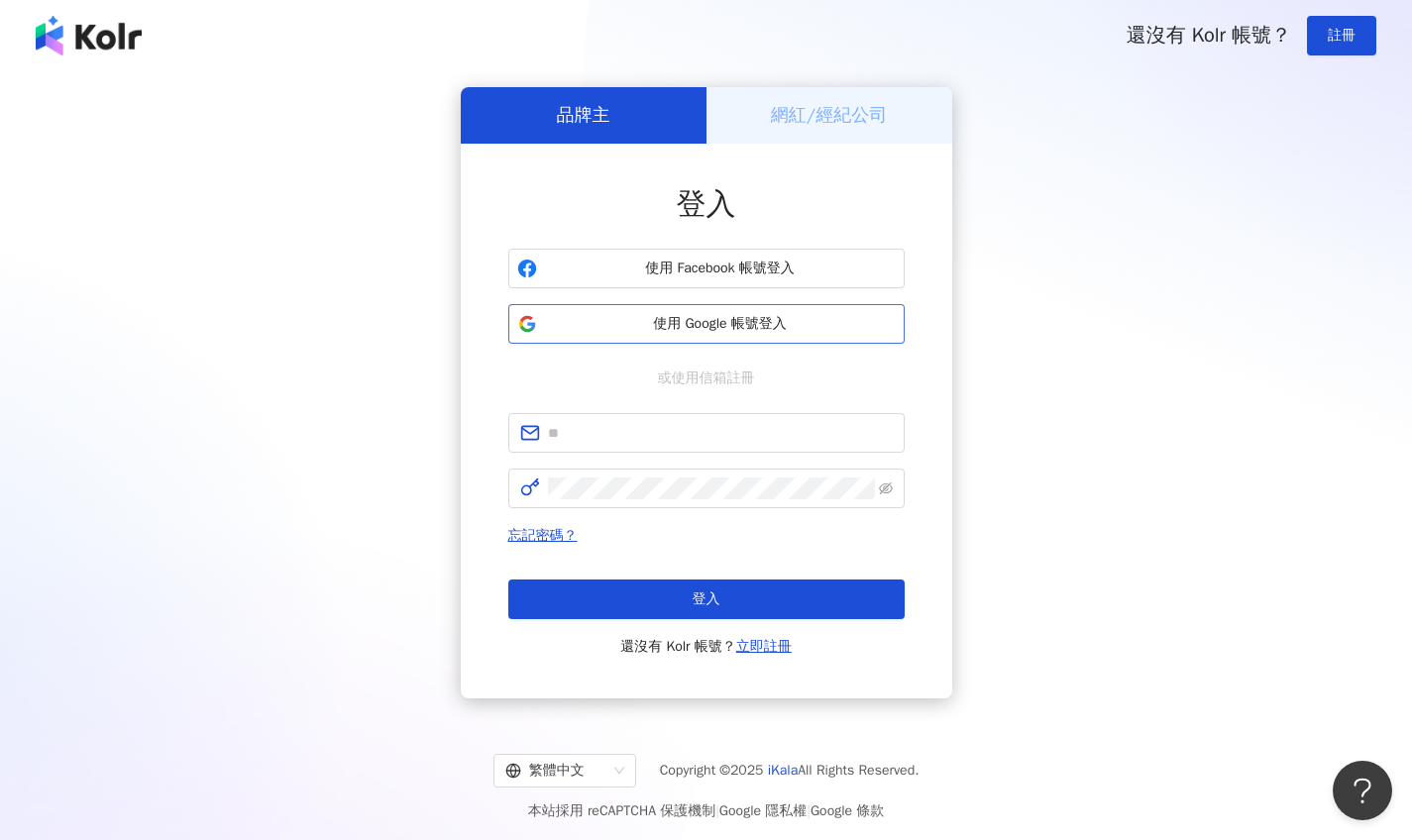 click on "使用 Google 帳號登入" at bounding box center [720, 324] 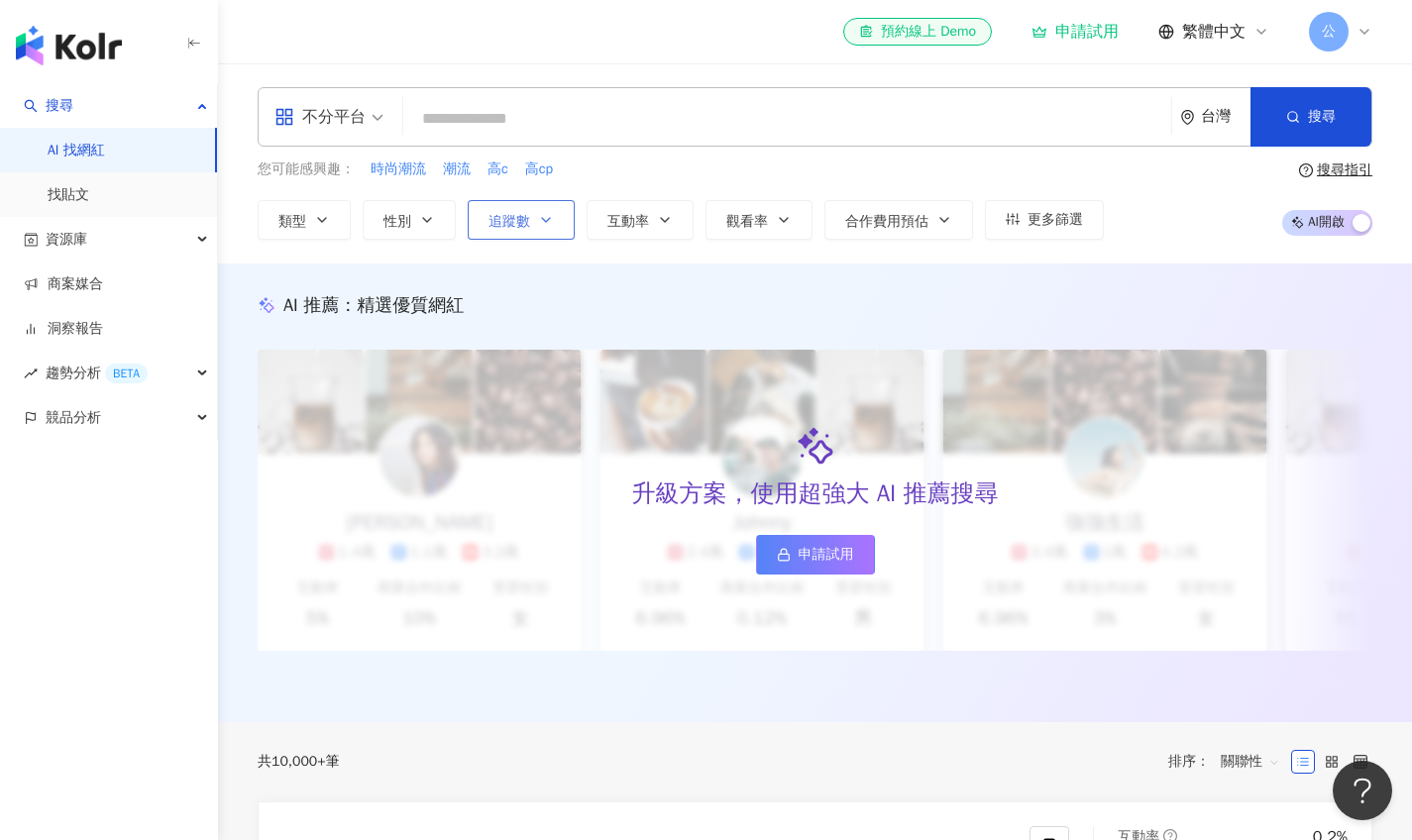 click 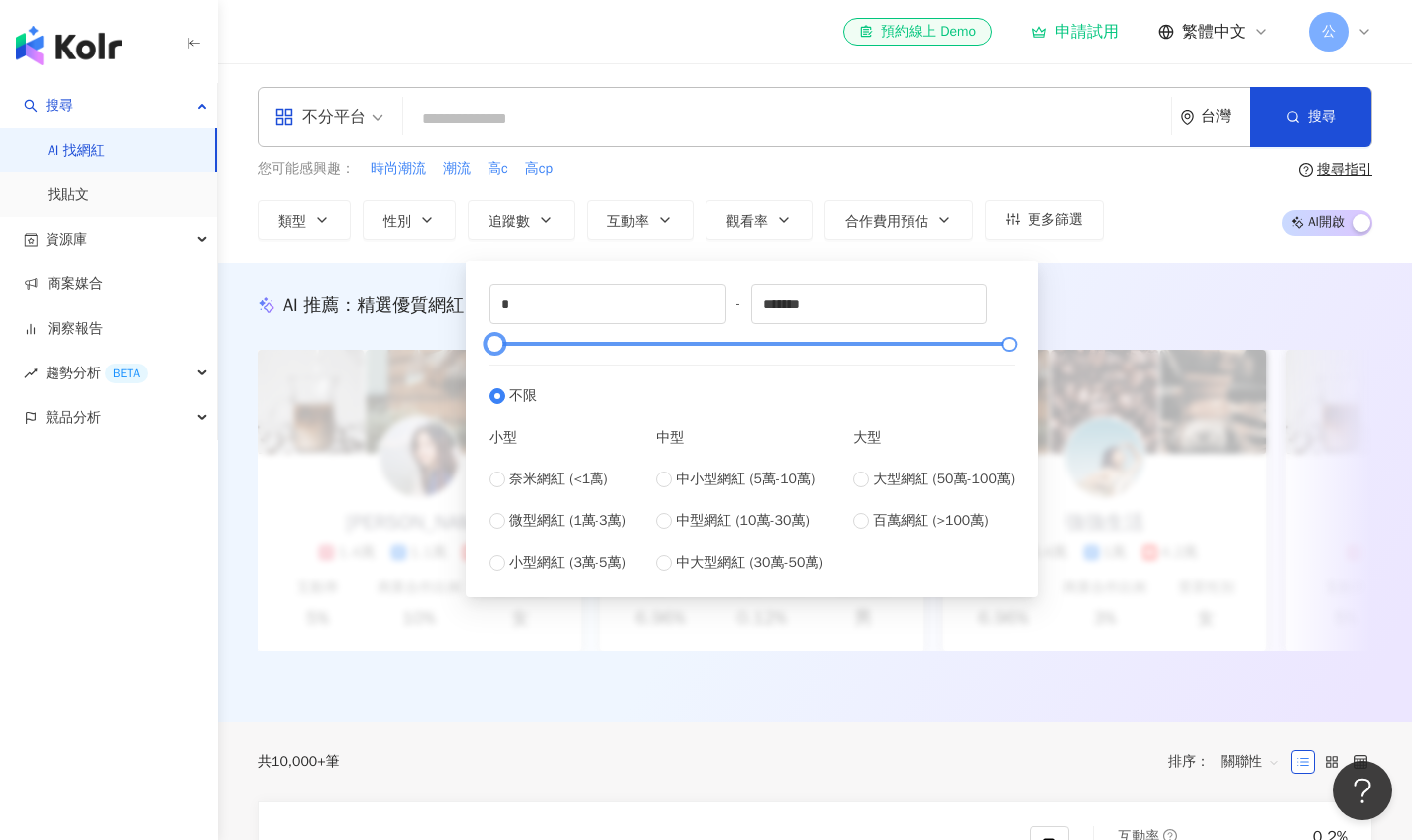 click at bounding box center (752, 344) 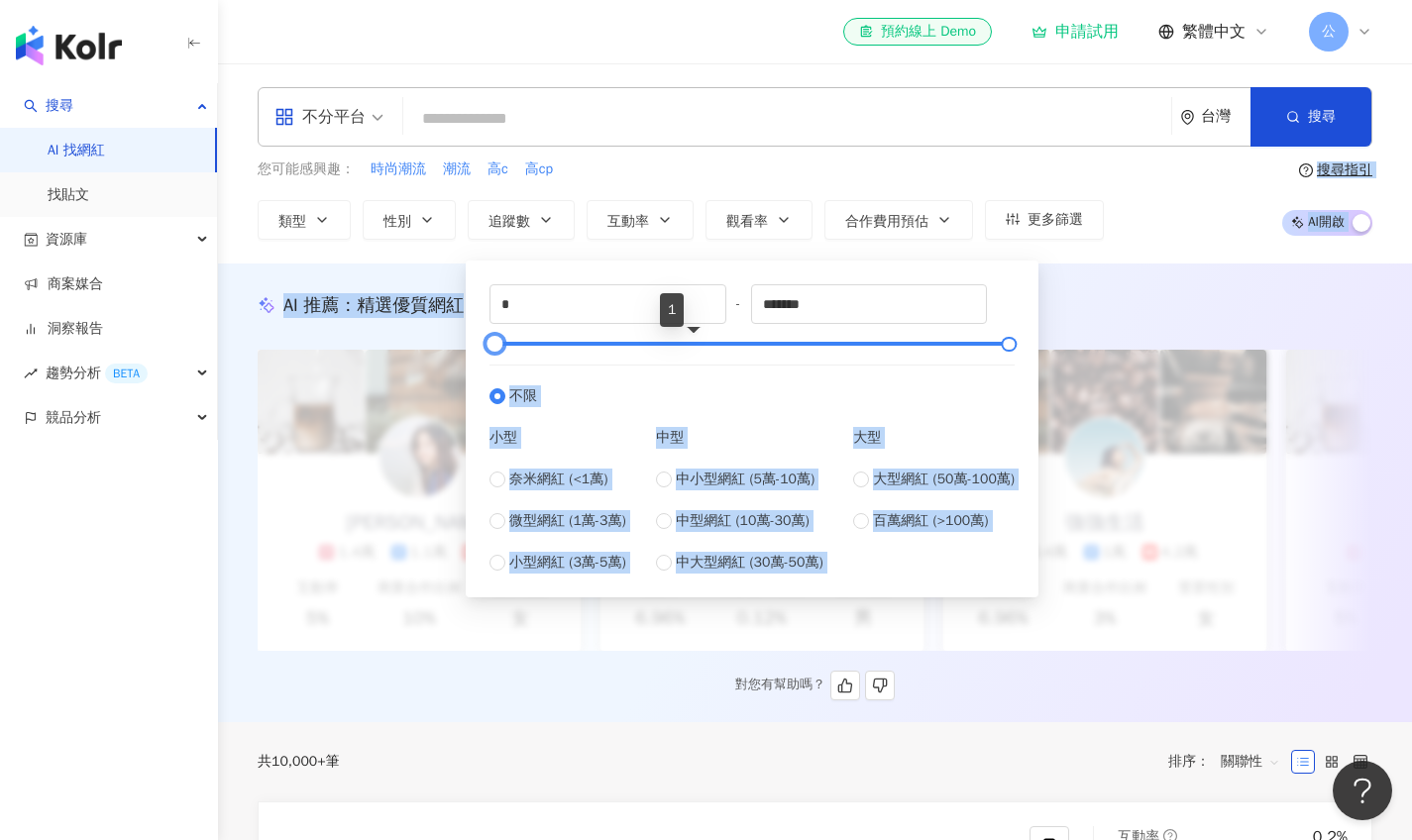 drag, startPoint x: 694, startPoint y: 340, endPoint x: 438, endPoint y: 317, distance: 257.03113 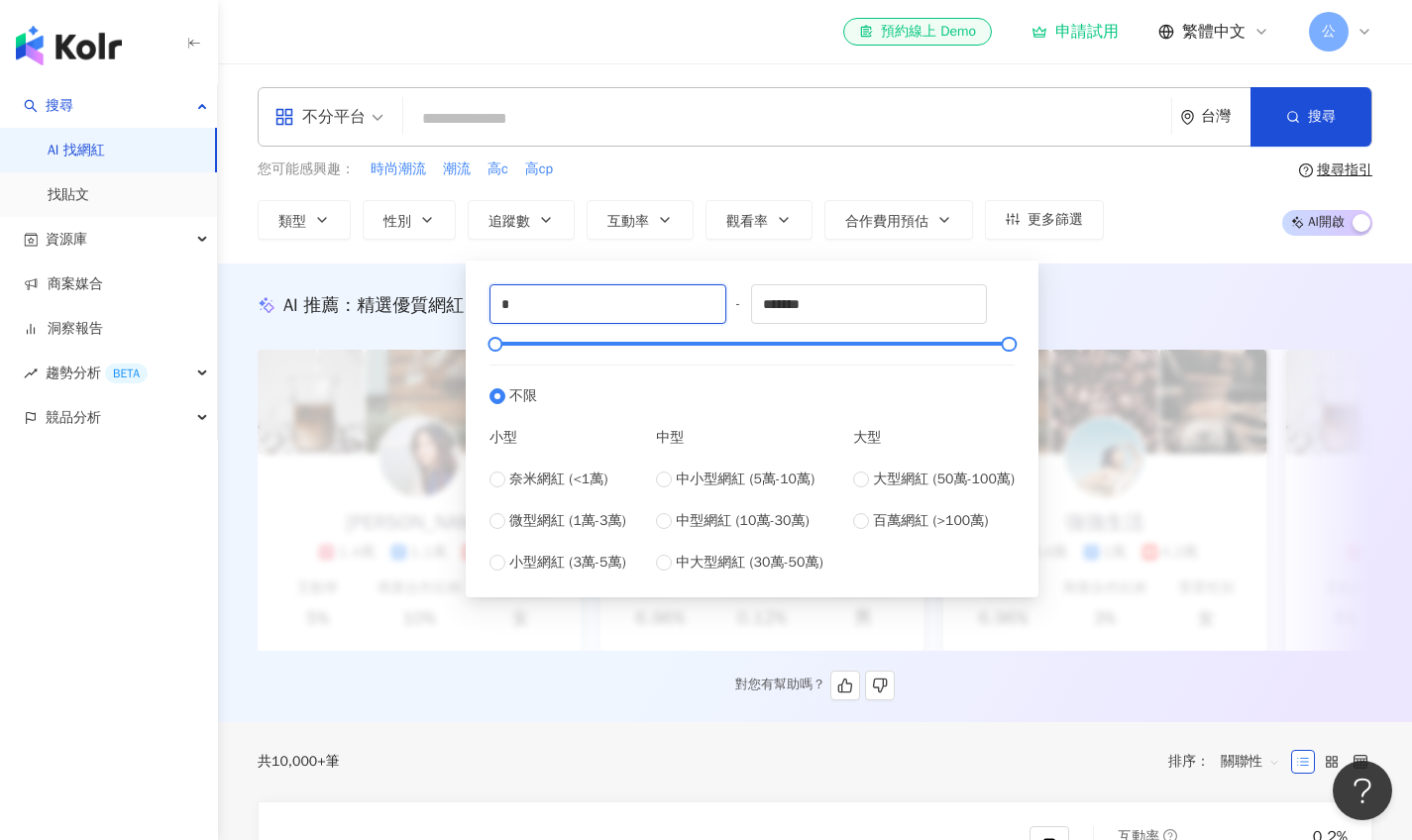 drag, startPoint x: 677, startPoint y: 308, endPoint x: 420, endPoint y: 299, distance: 257.1575 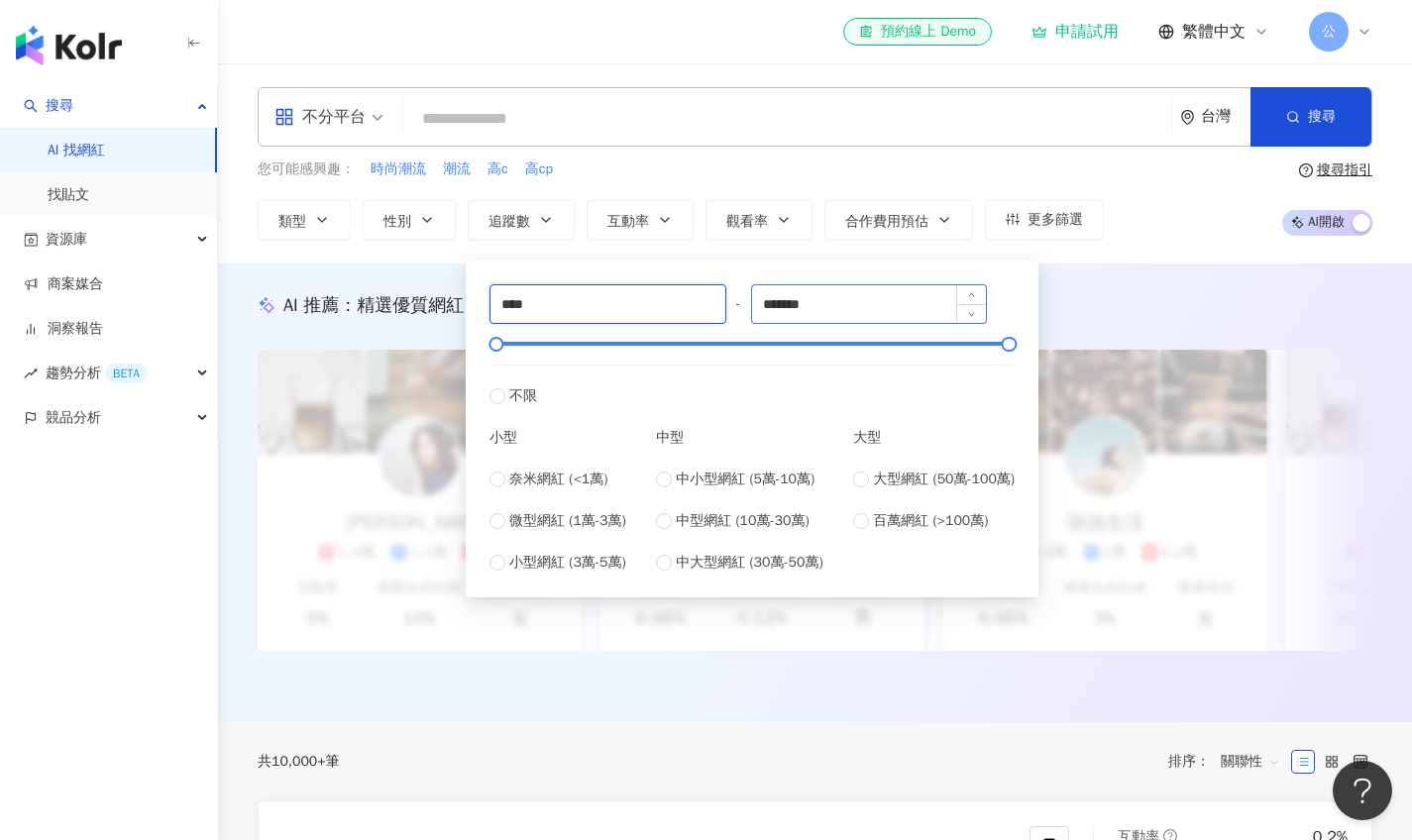 type on "****" 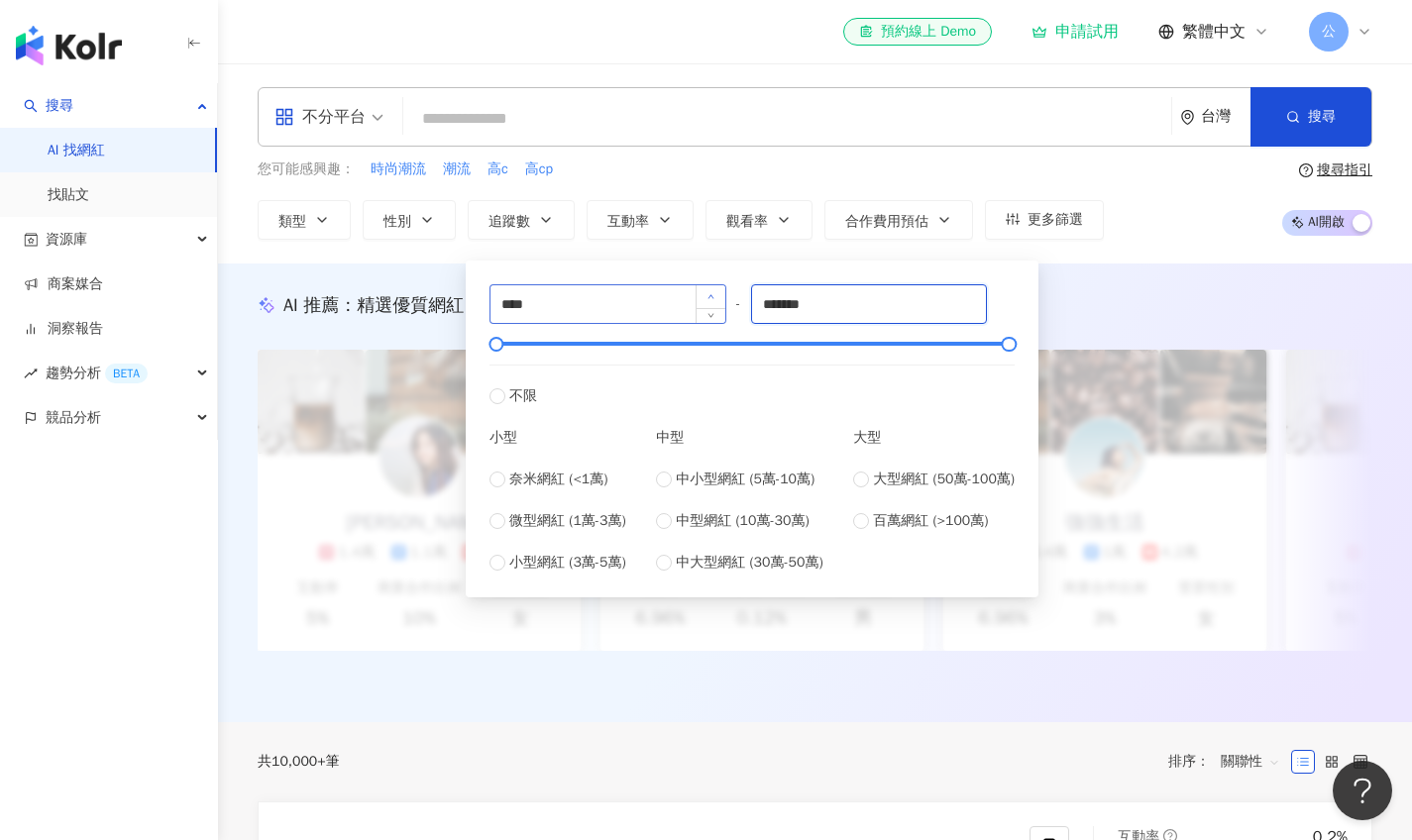 drag, startPoint x: 836, startPoint y: 306, endPoint x: 723, endPoint y: 291, distance: 113.991228 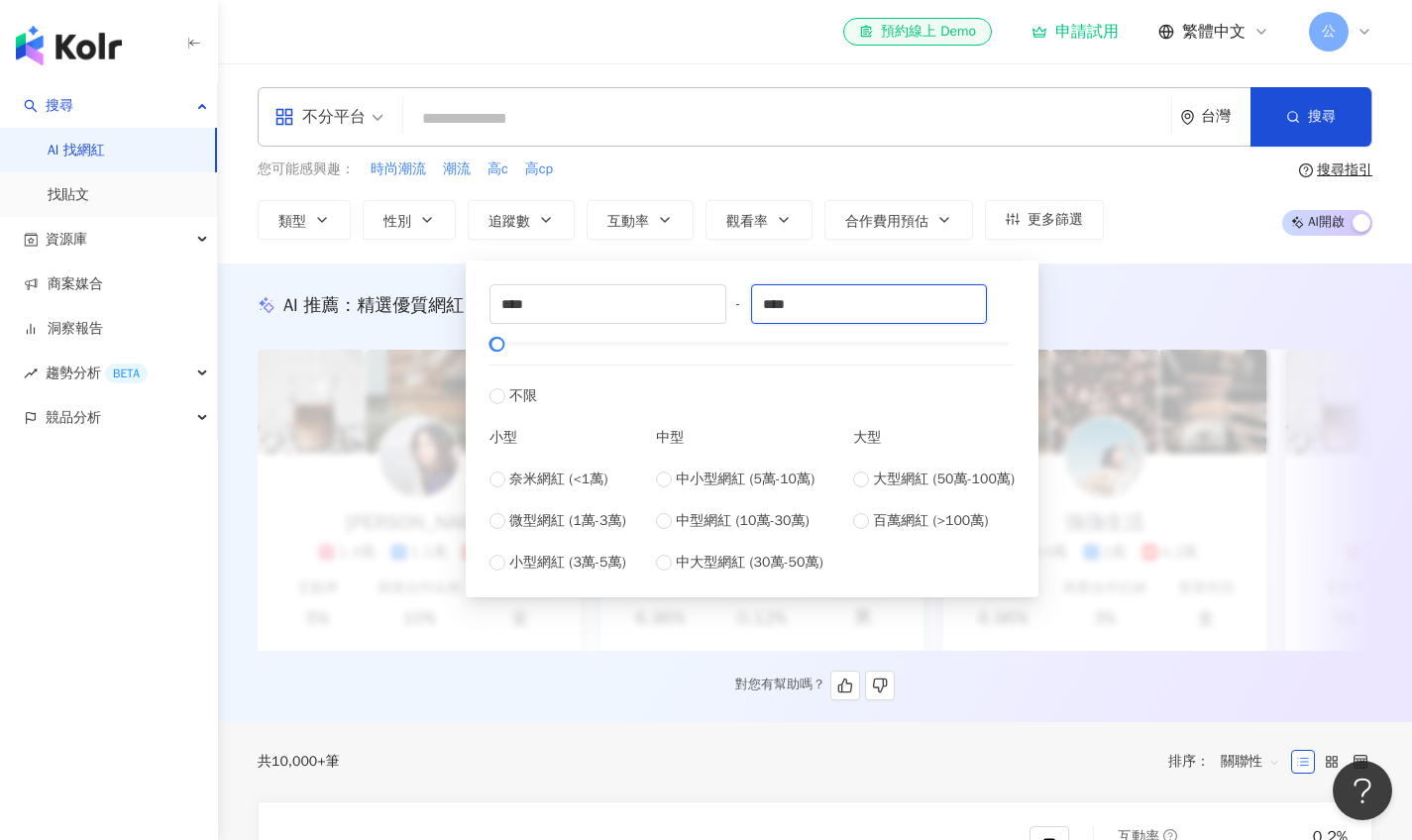 type on "****" 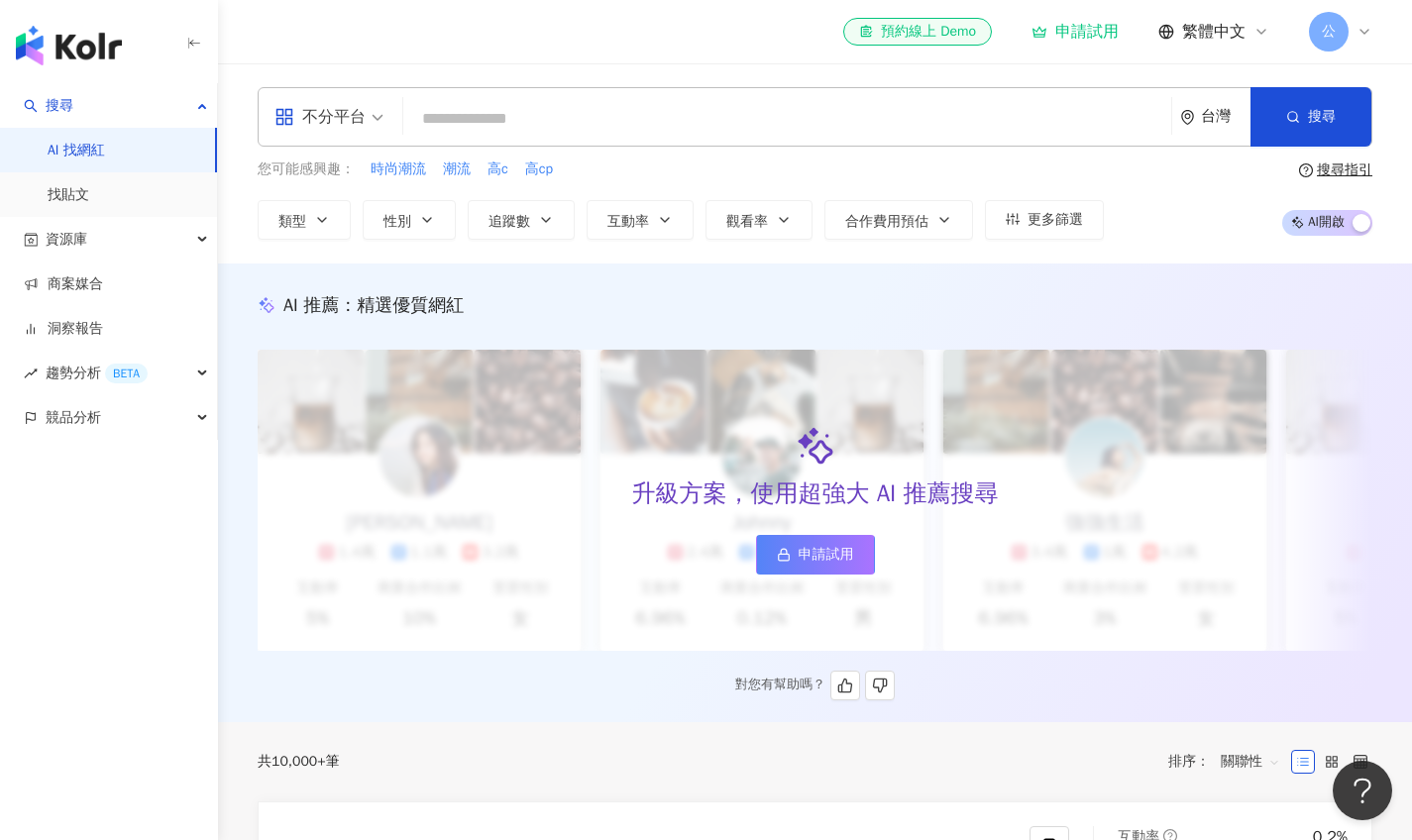 click on "升級方案，使用超強大 AI 推薦搜尋 申請試用" at bounding box center (815, 500) 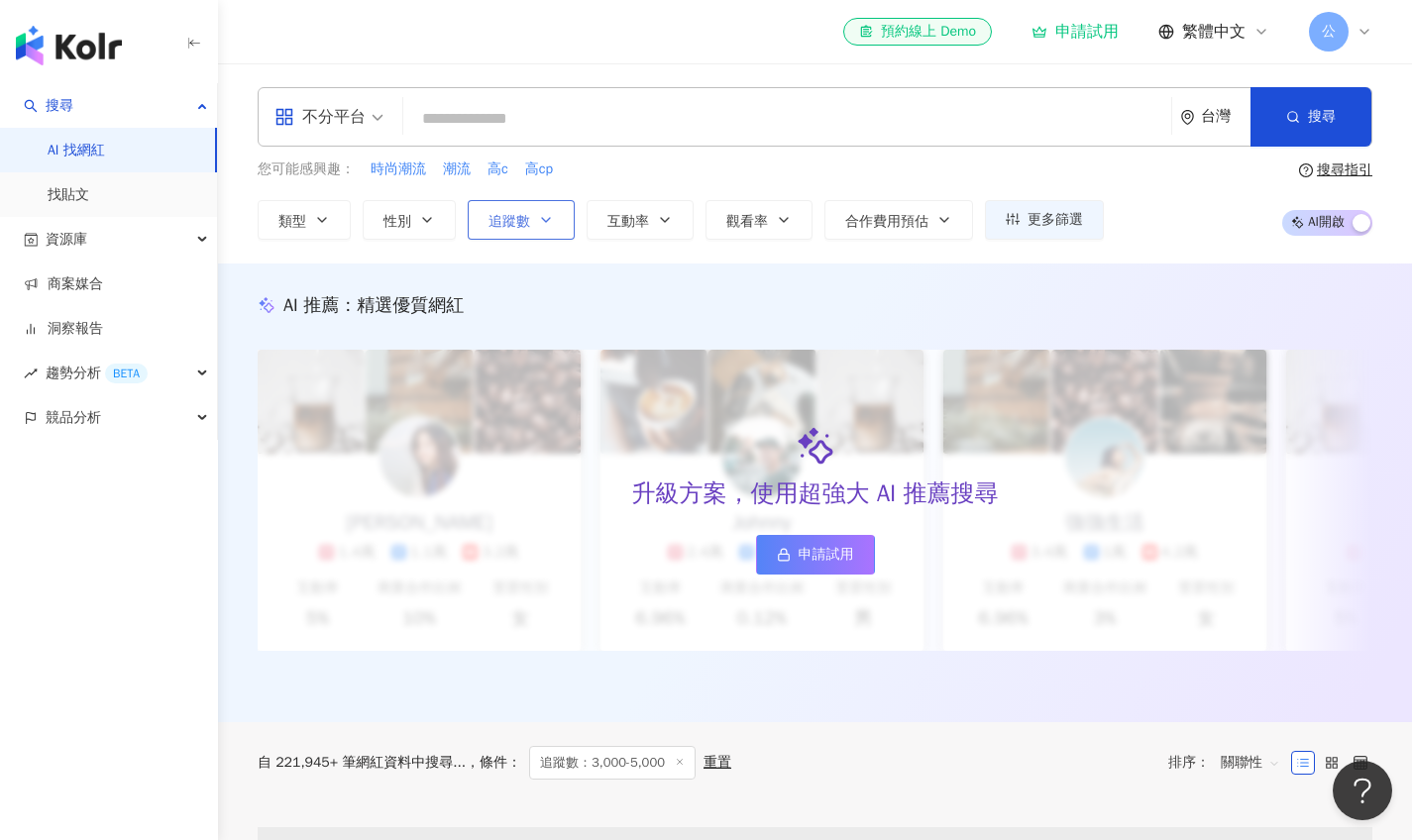 click on "追蹤數" at bounding box center (521, 220) 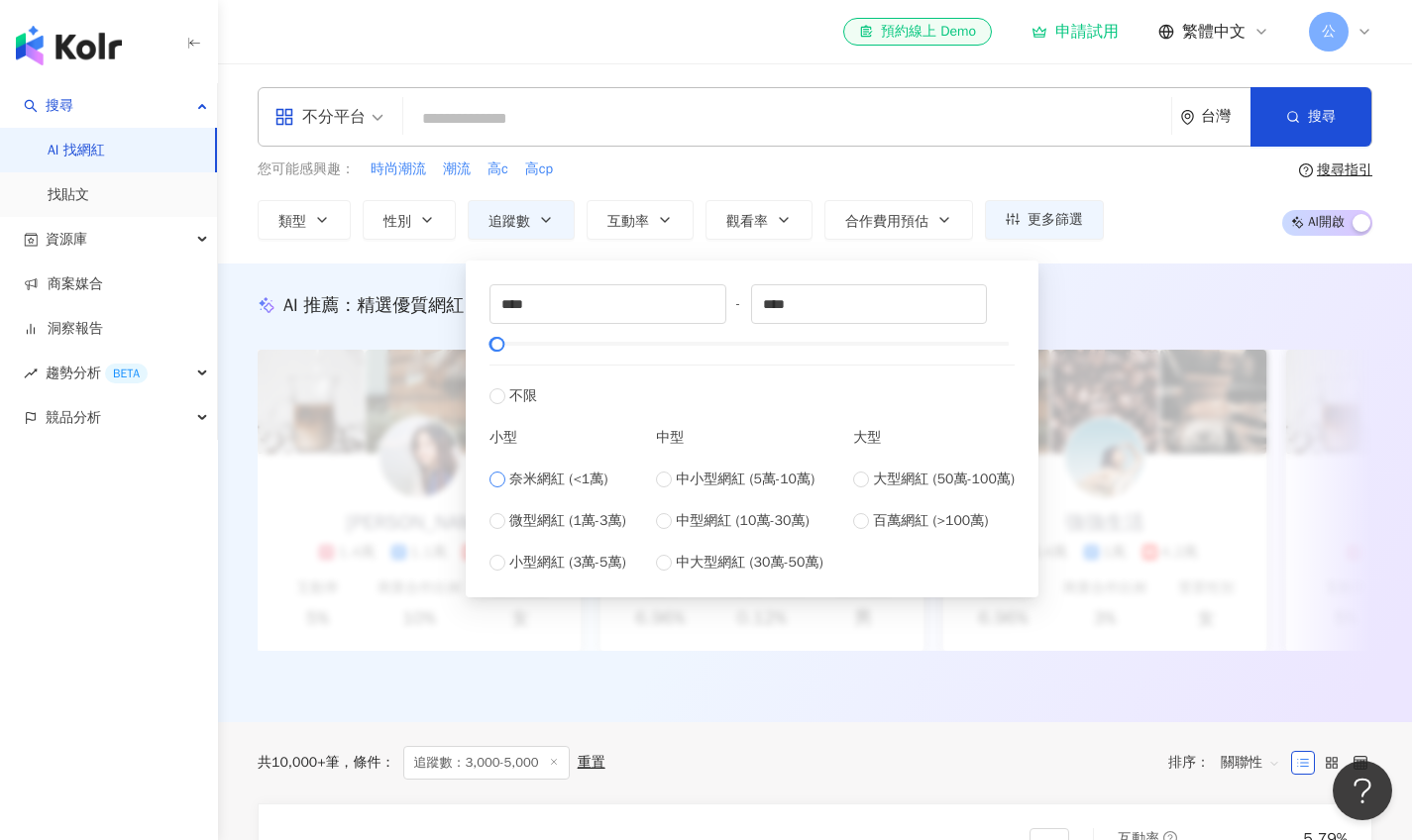 click on "奈米網紅 (<1萬)" at bounding box center [558, 479] 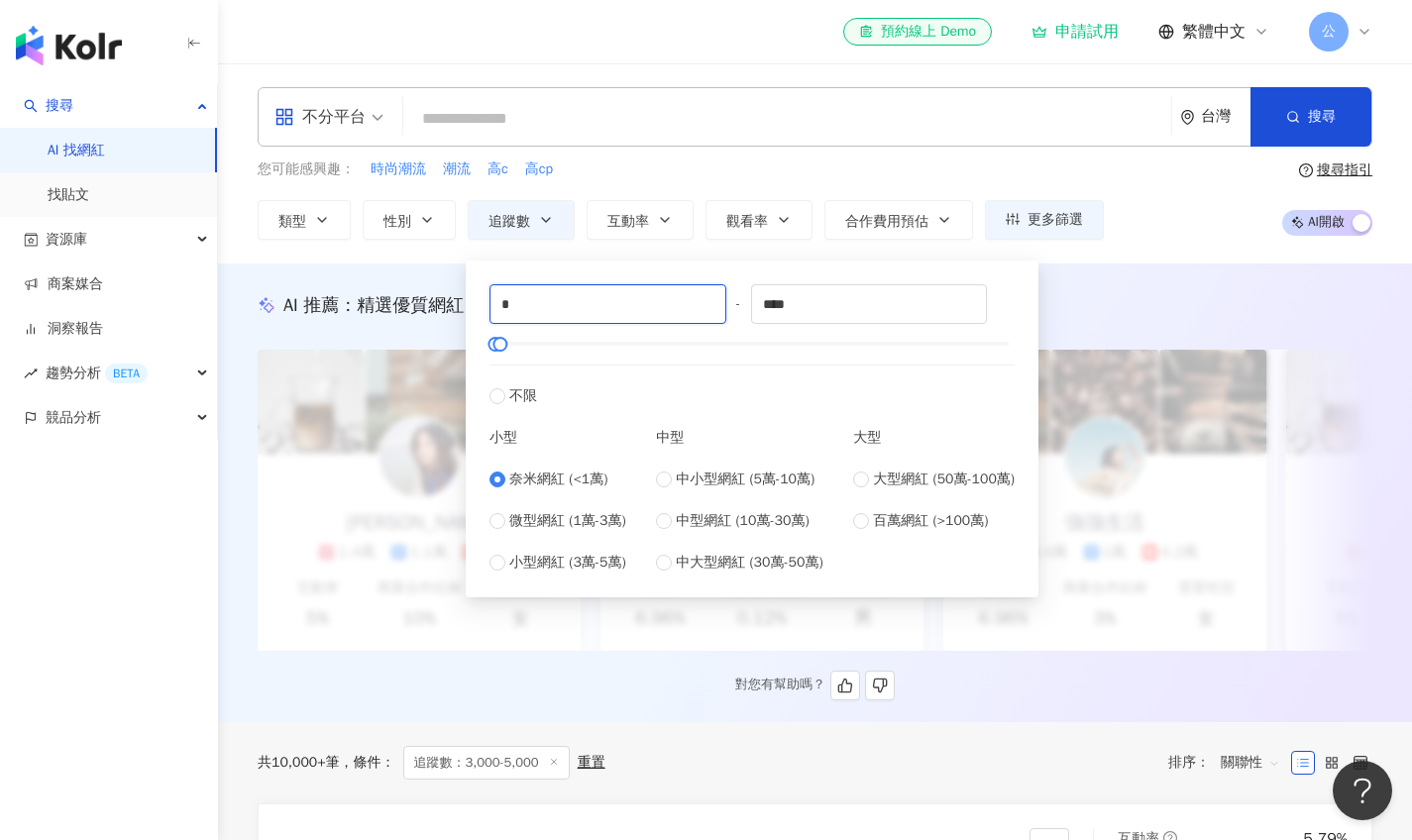 drag, startPoint x: 558, startPoint y: 303, endPoint x: 420, endPoint y: 295, distance: 138.23169 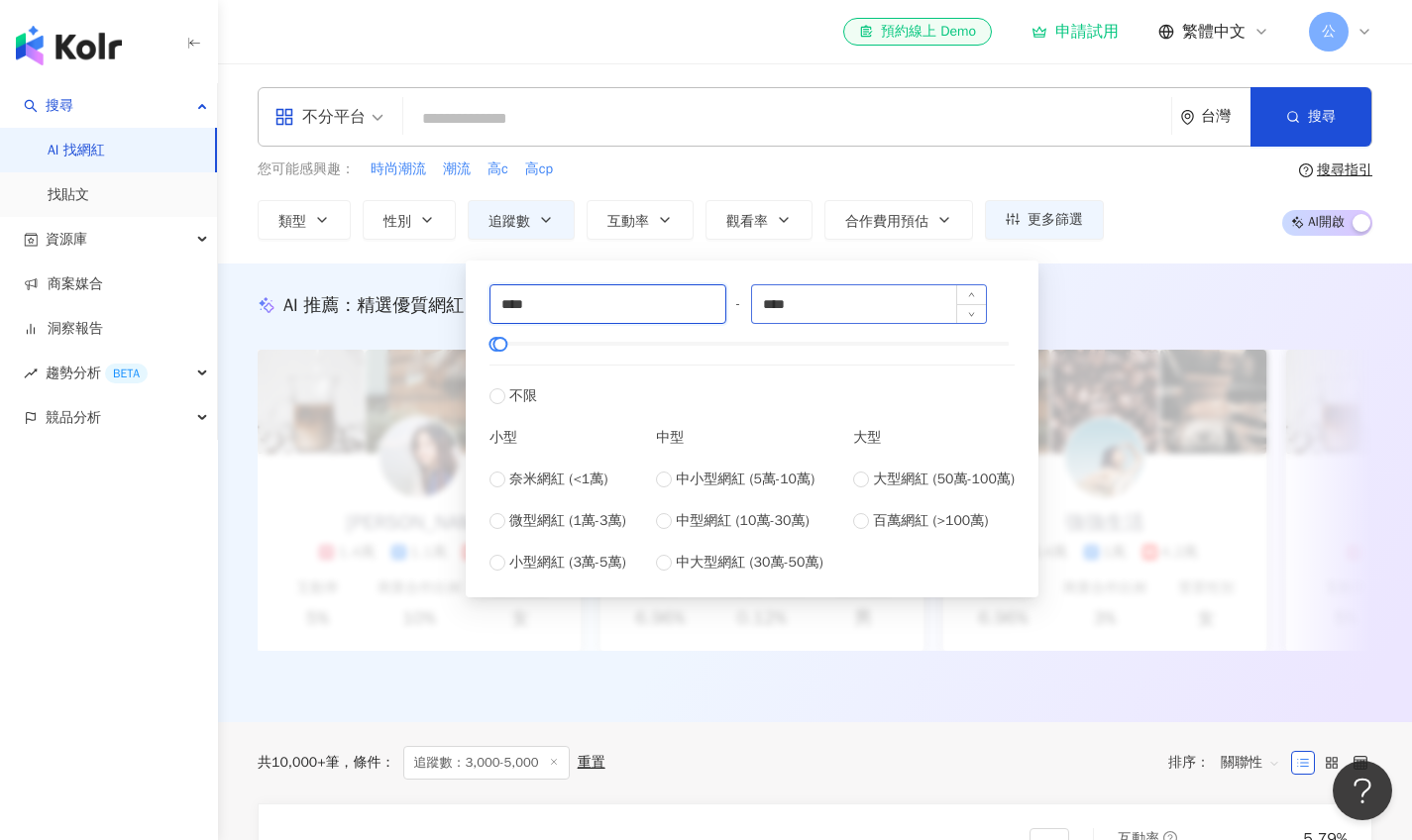 type on "****" 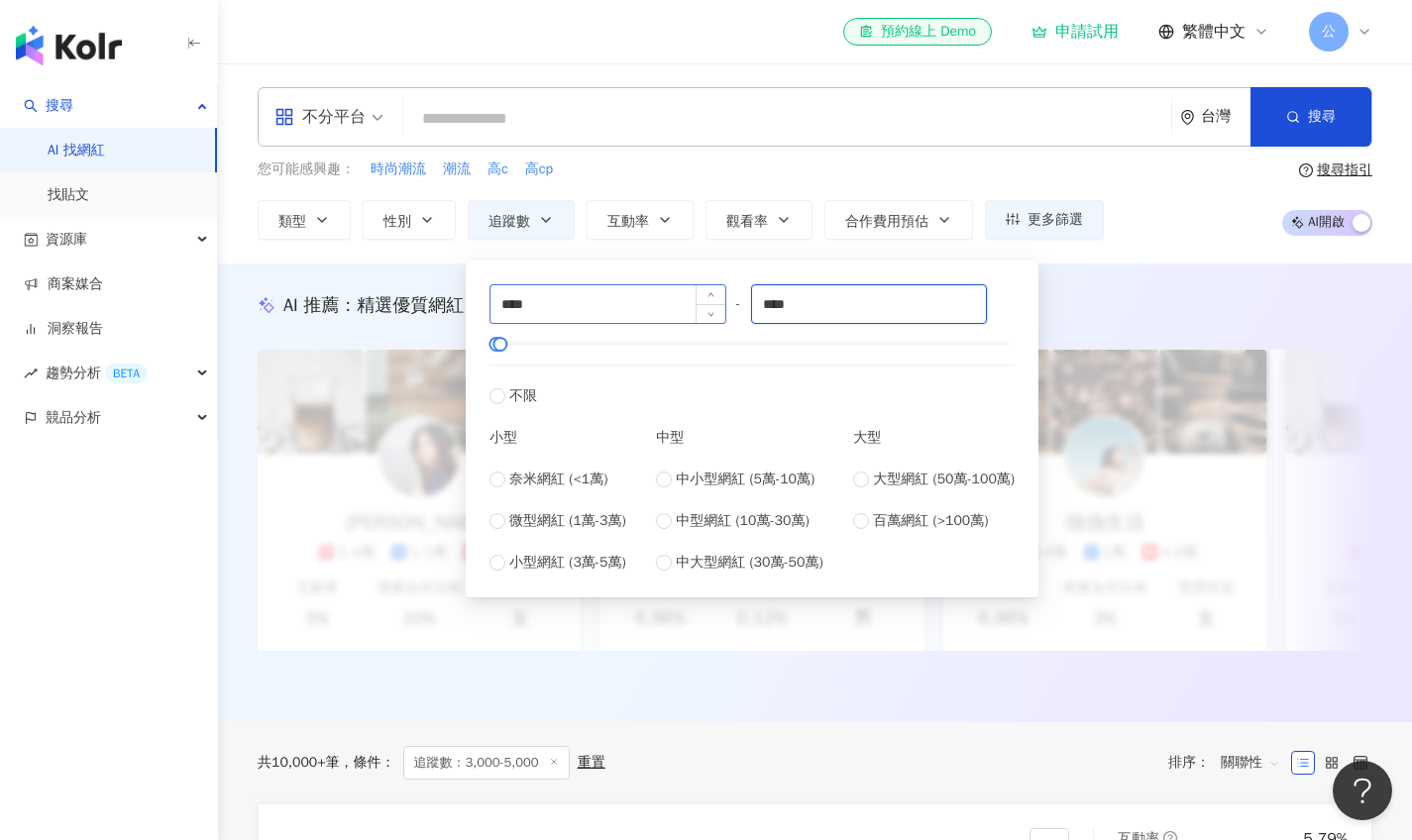 drag, startPoint x: 837, startPoint y: 305, endPoint x: 681, endPoint y: 302, distance: 156.02884 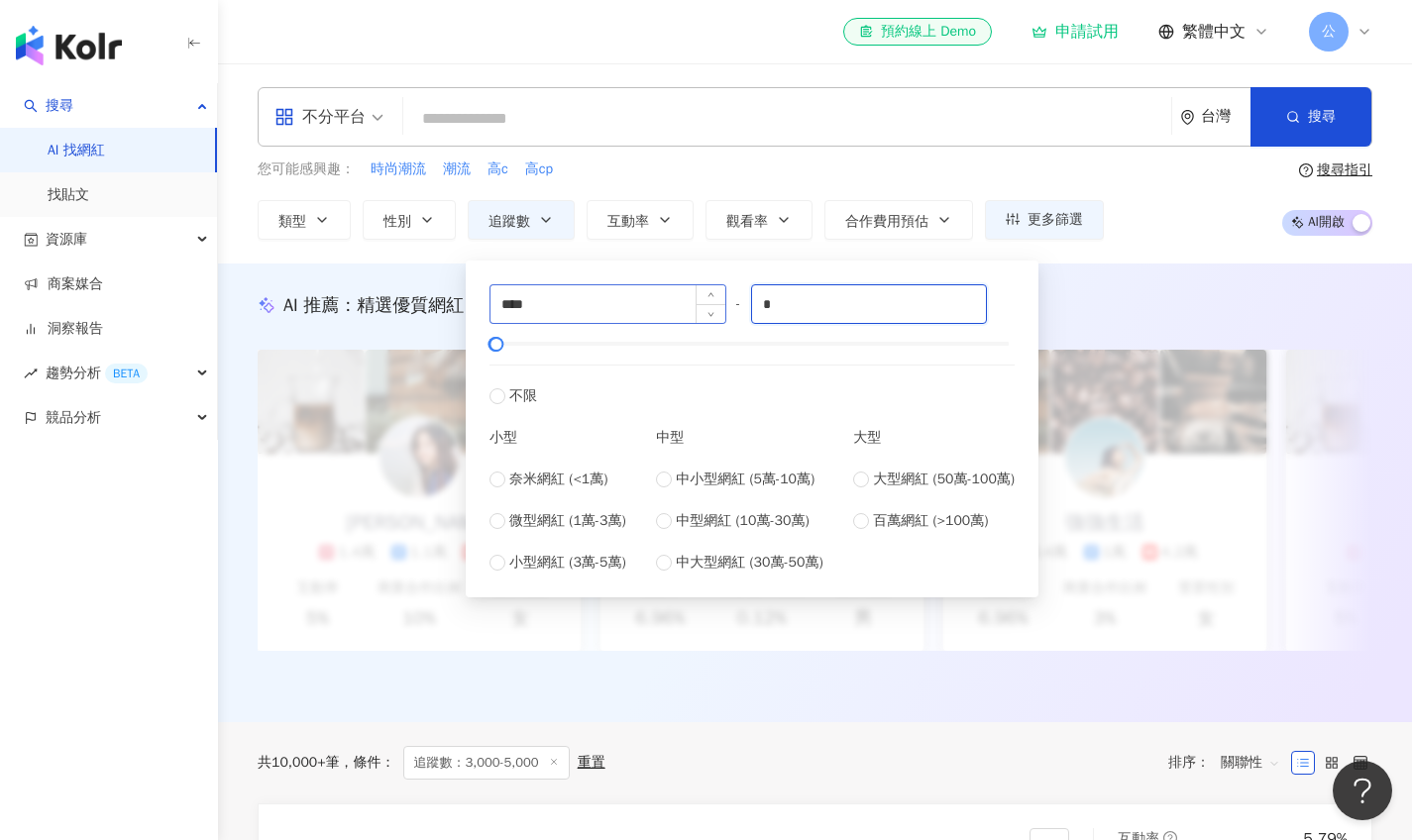 type on "*" 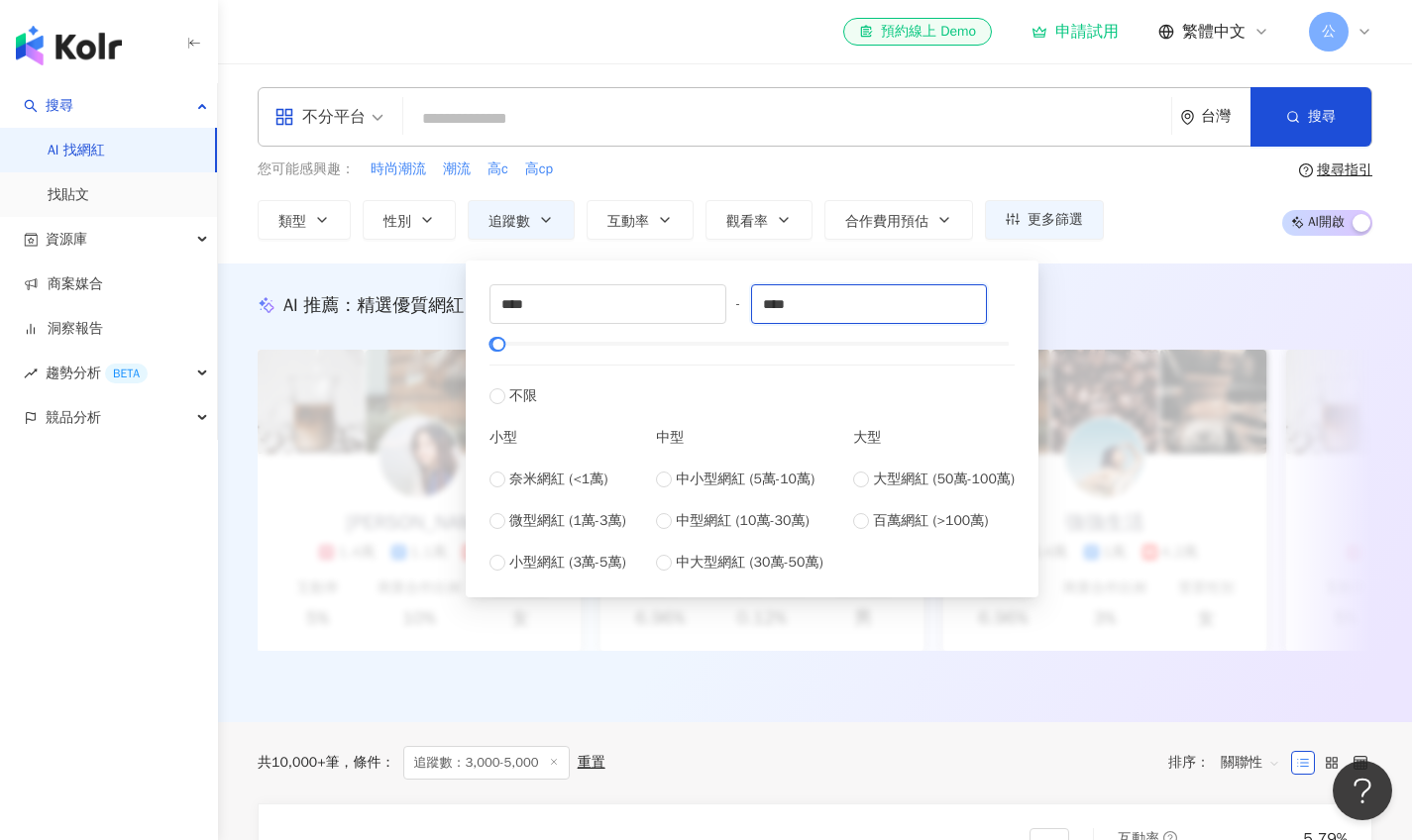 type on "****" 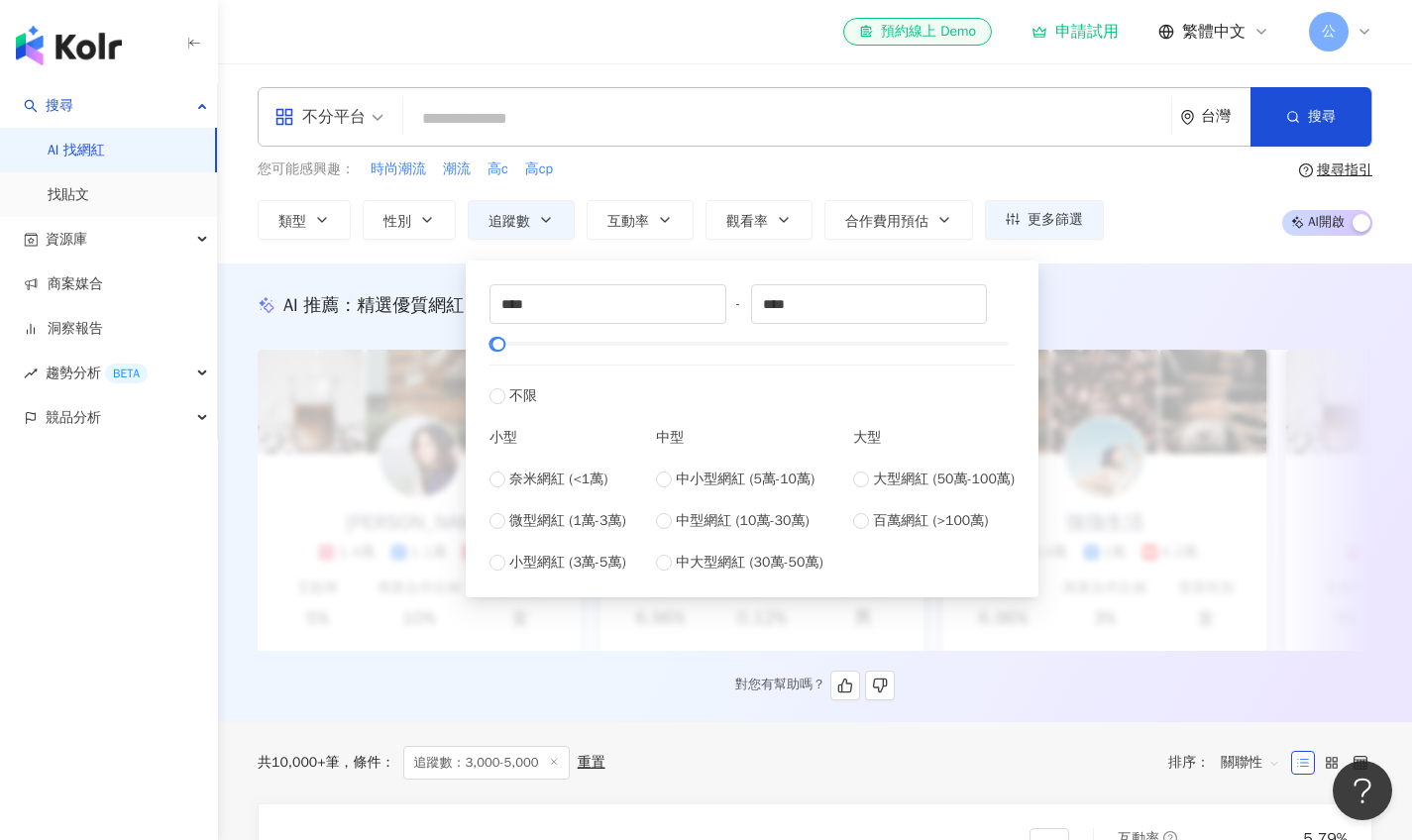 click on "升級方案，使用超強大 AI 推薦搜尋 申請試用" at bounding box center (815, 500) 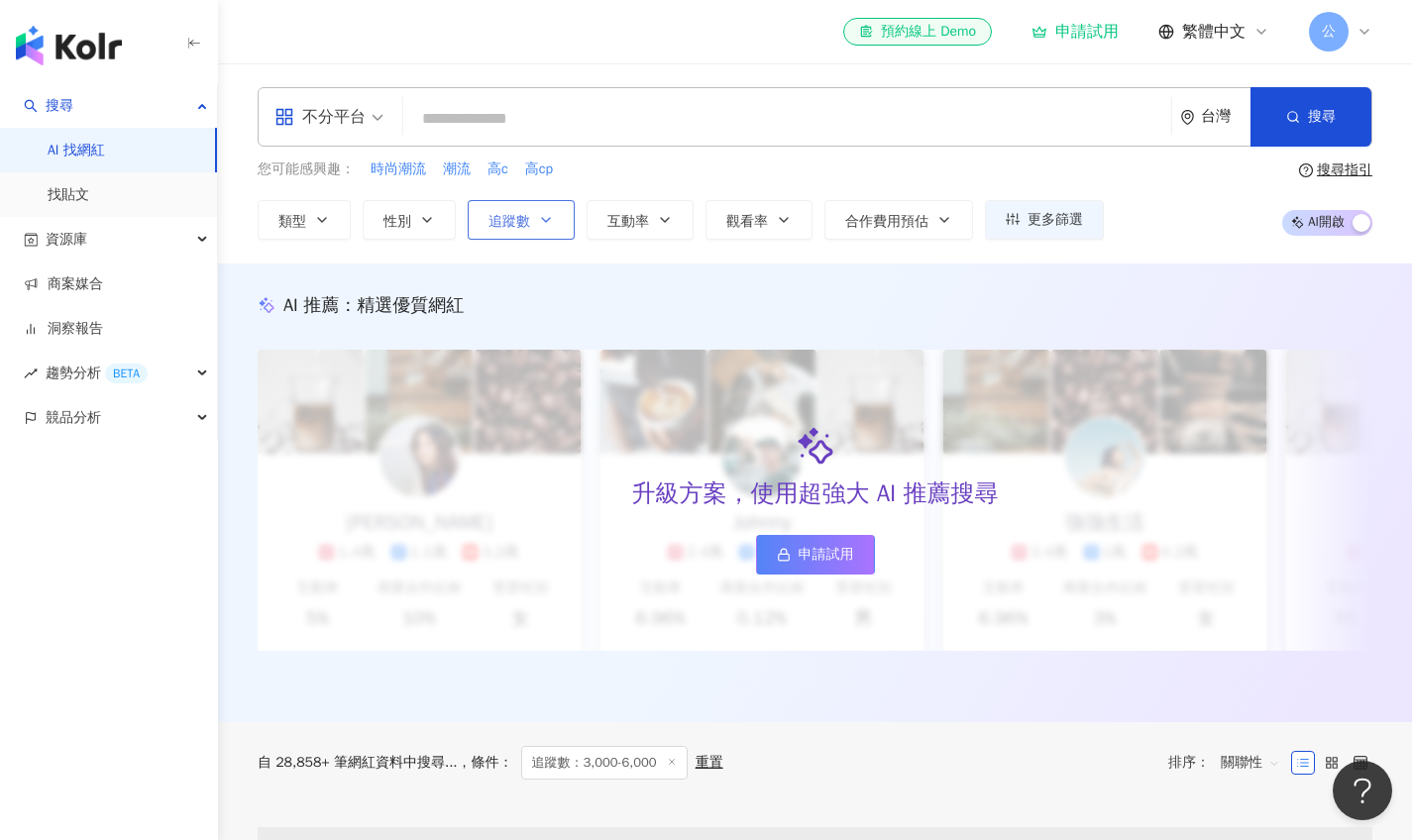 click on "追蹤數" at bounding box center [521, 220] 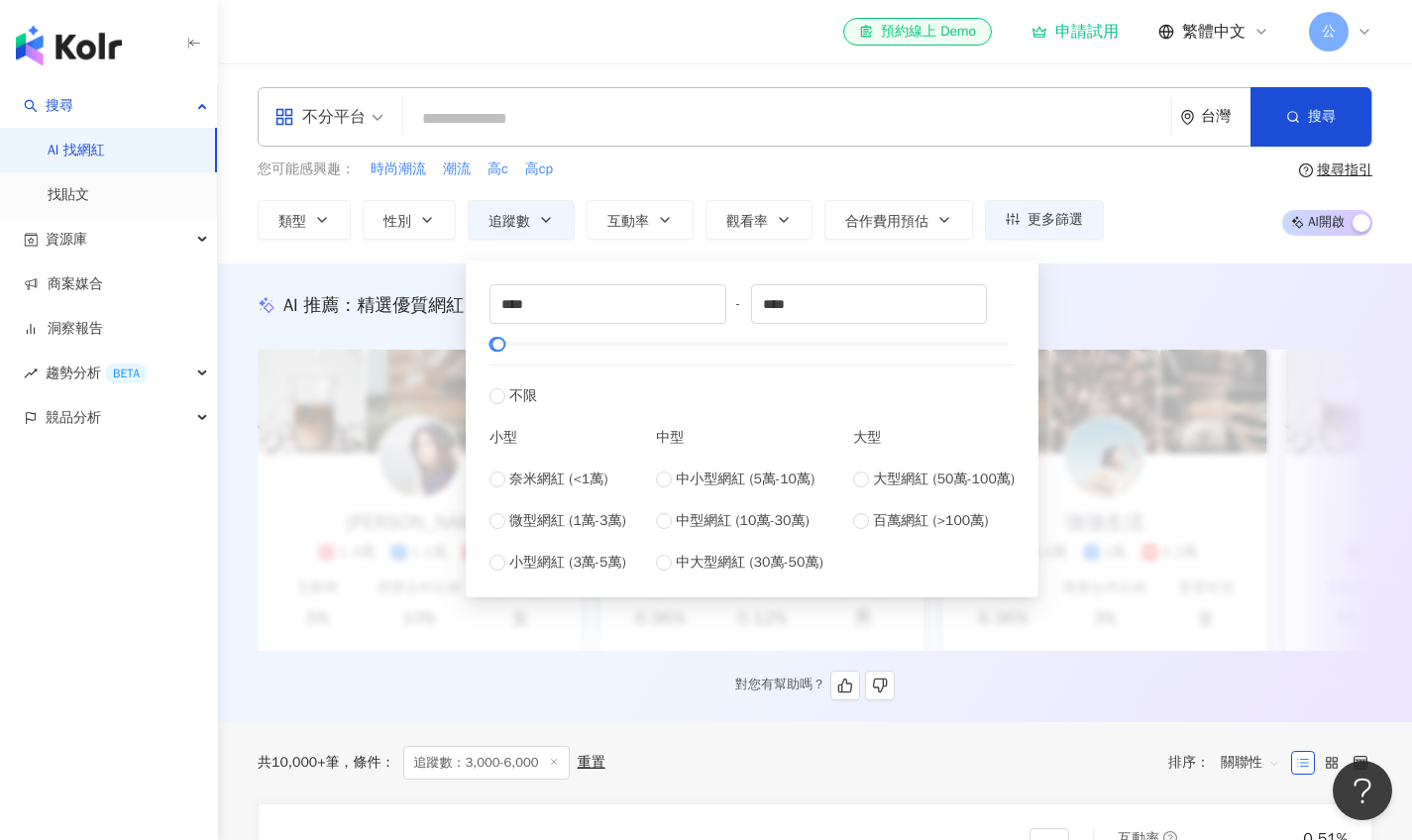 click on "升級方案，使用超強大 AI 推薦搜尋 申請試用" at bounding box center [815, 500] 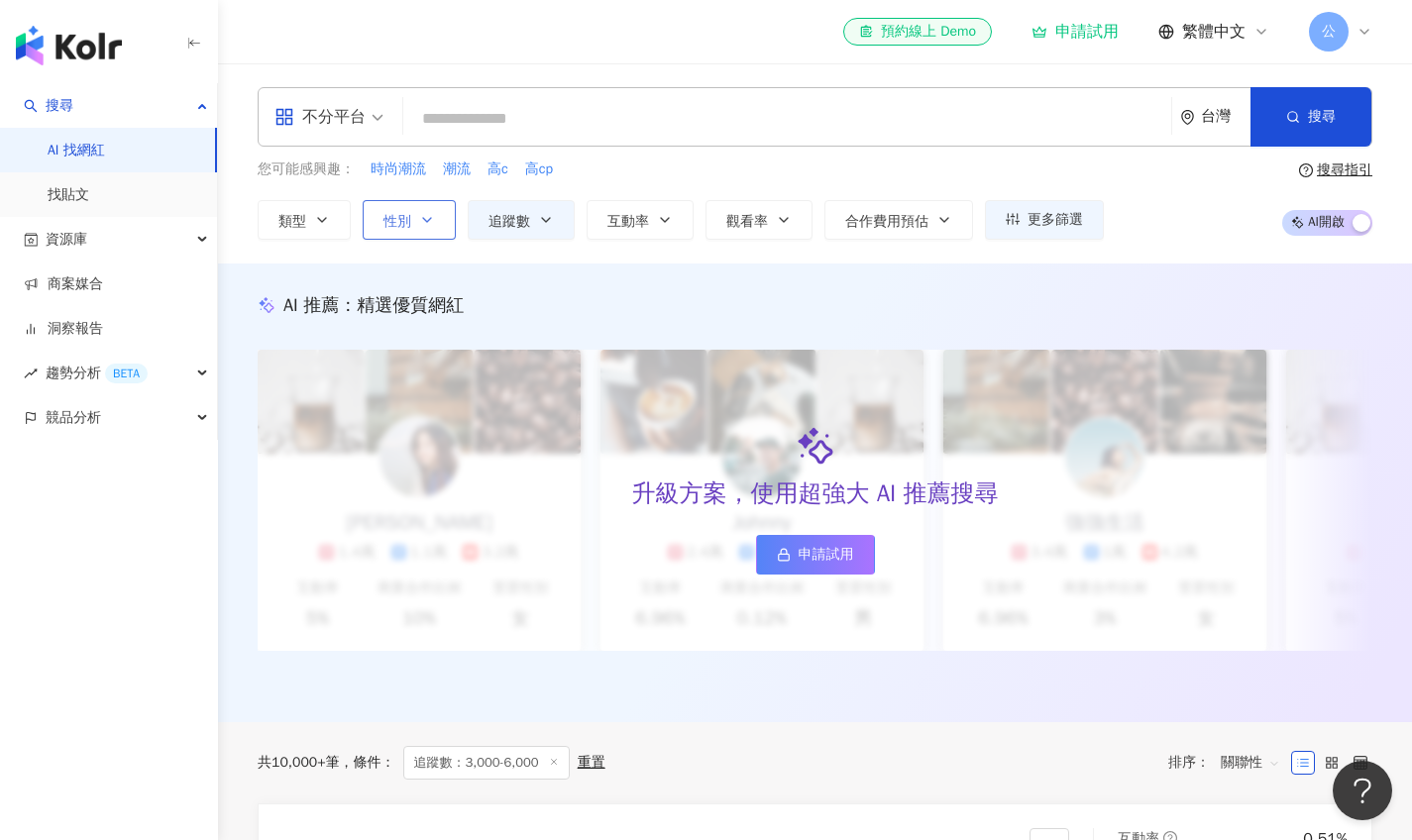 click on "性別" at bounding box center (409, 220) 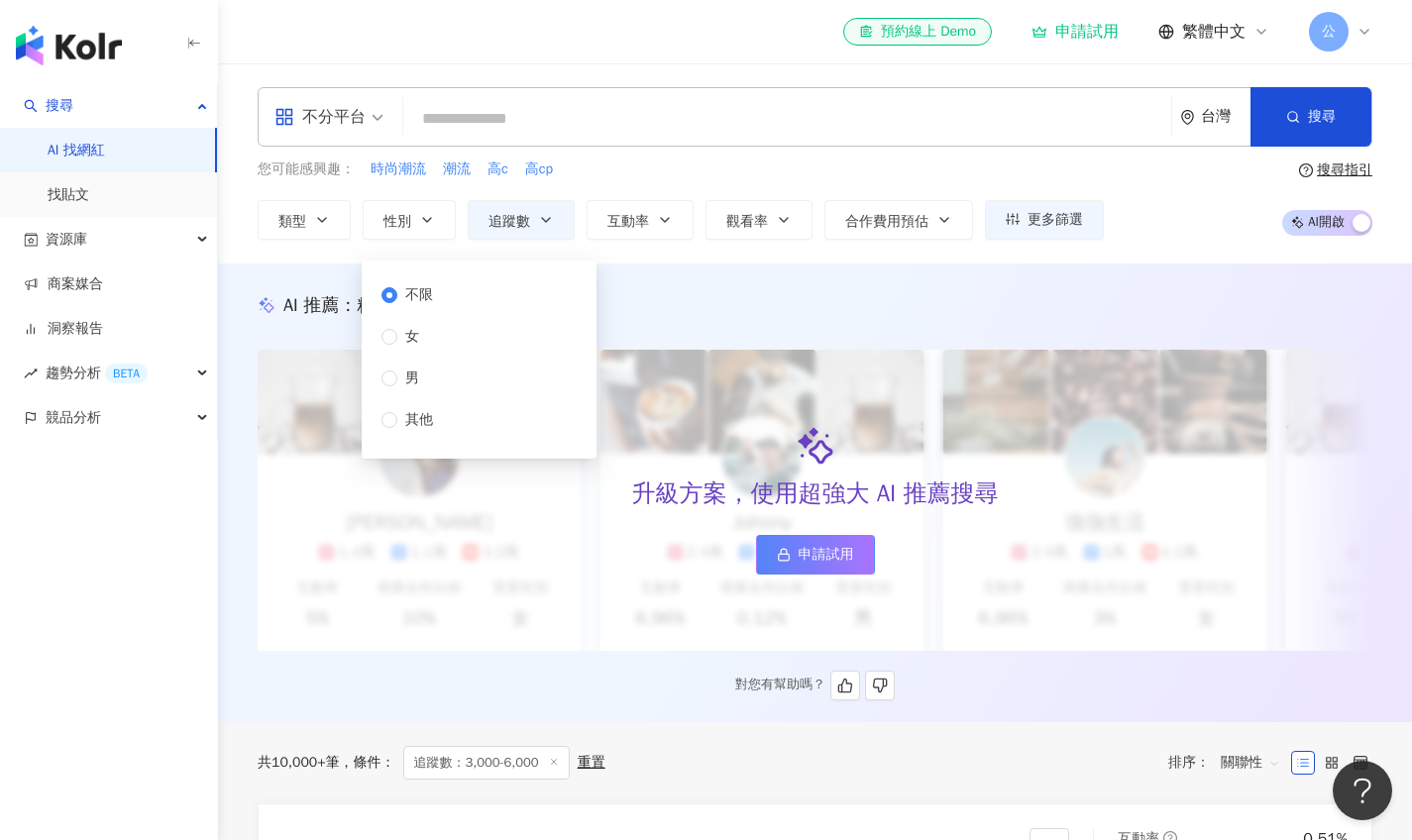 click on "升級方案，使用超強大 AI 推薦搜尋 申請試用" at bounding box center (815, 500) 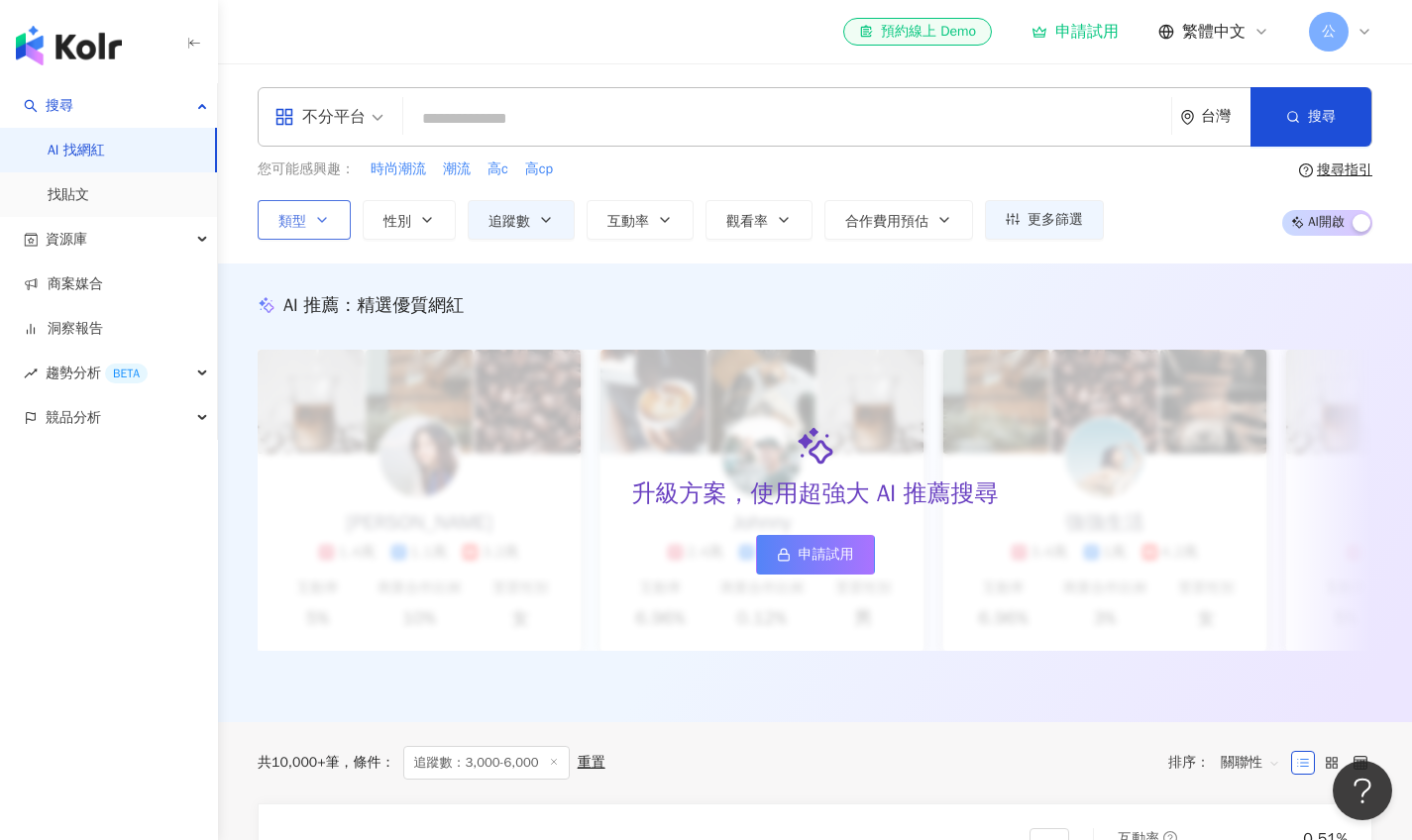 click on "類型" at bounding box center (304, 220) 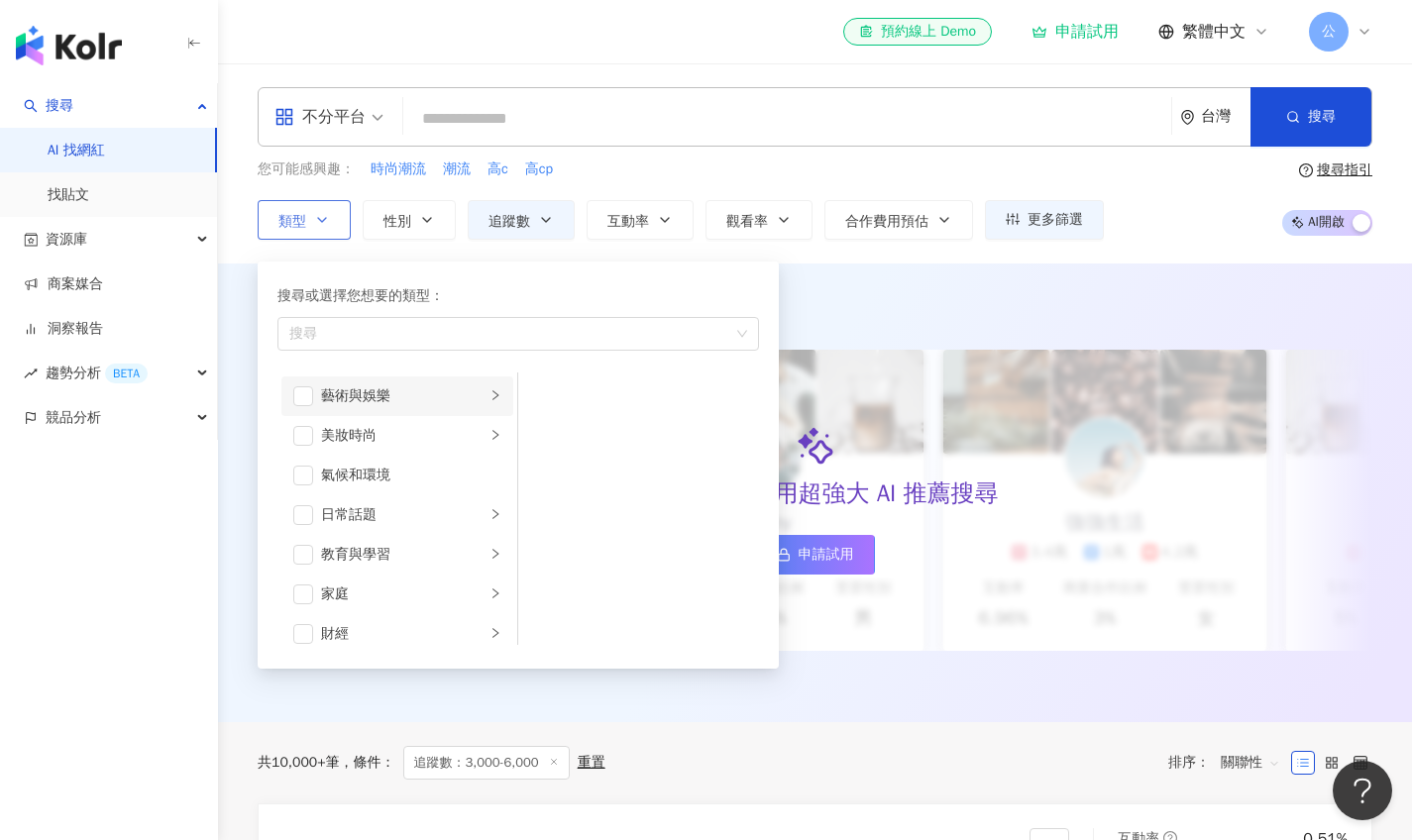 click on "藝術與娛樂" at bounding box center (403, 396) 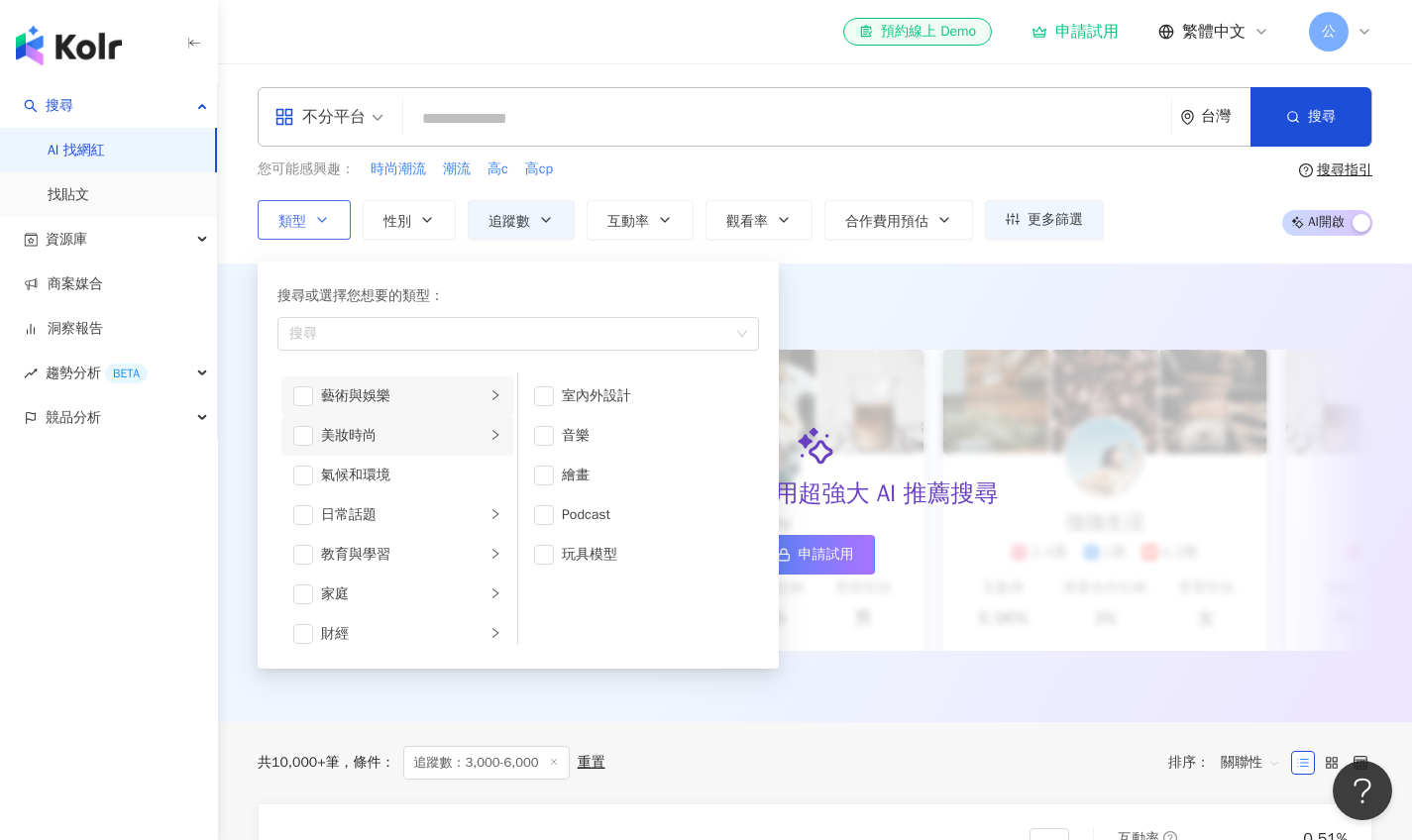 click on "美妝時尚" at bounding box center (403, 436) 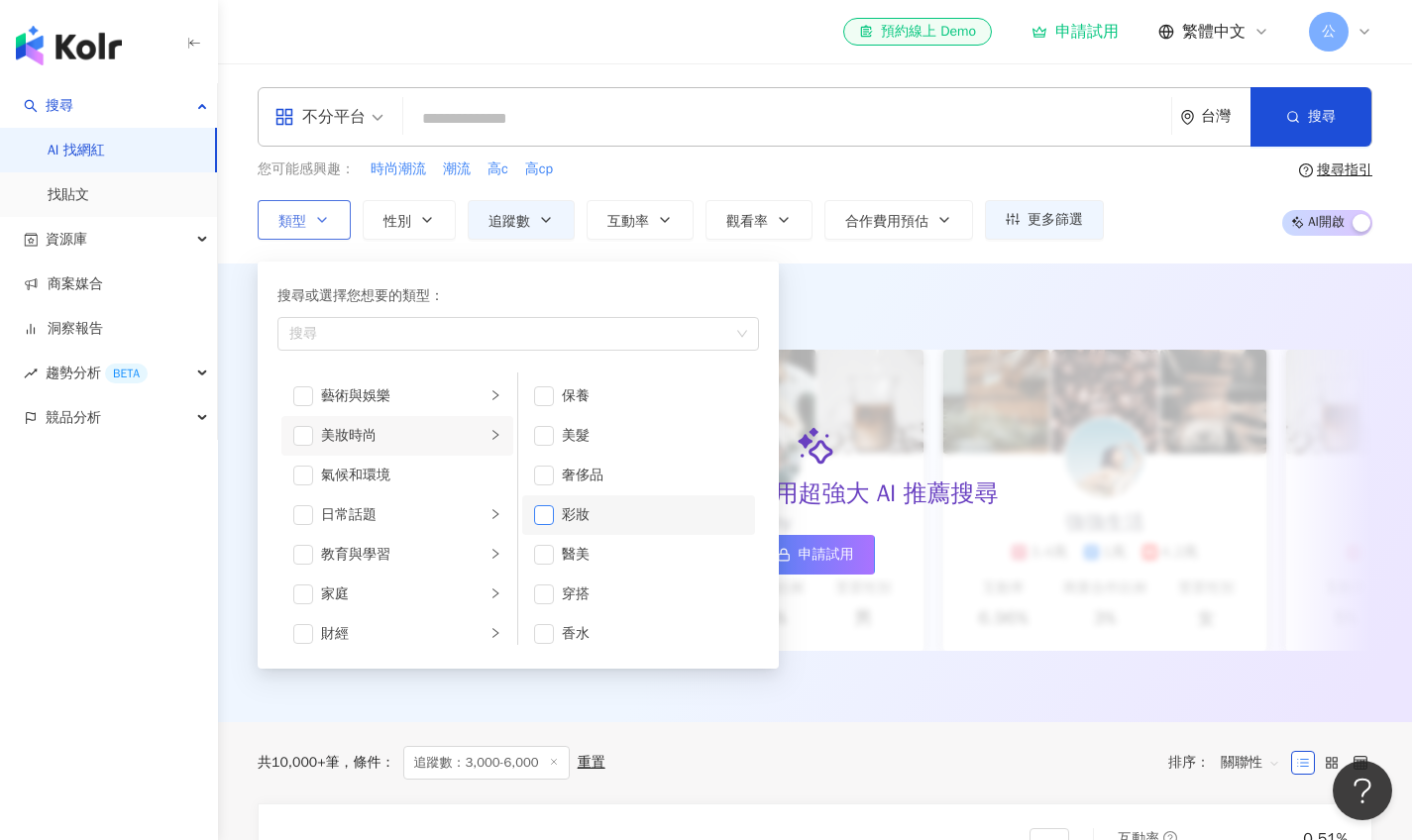 click at bounding box center (544, 515) 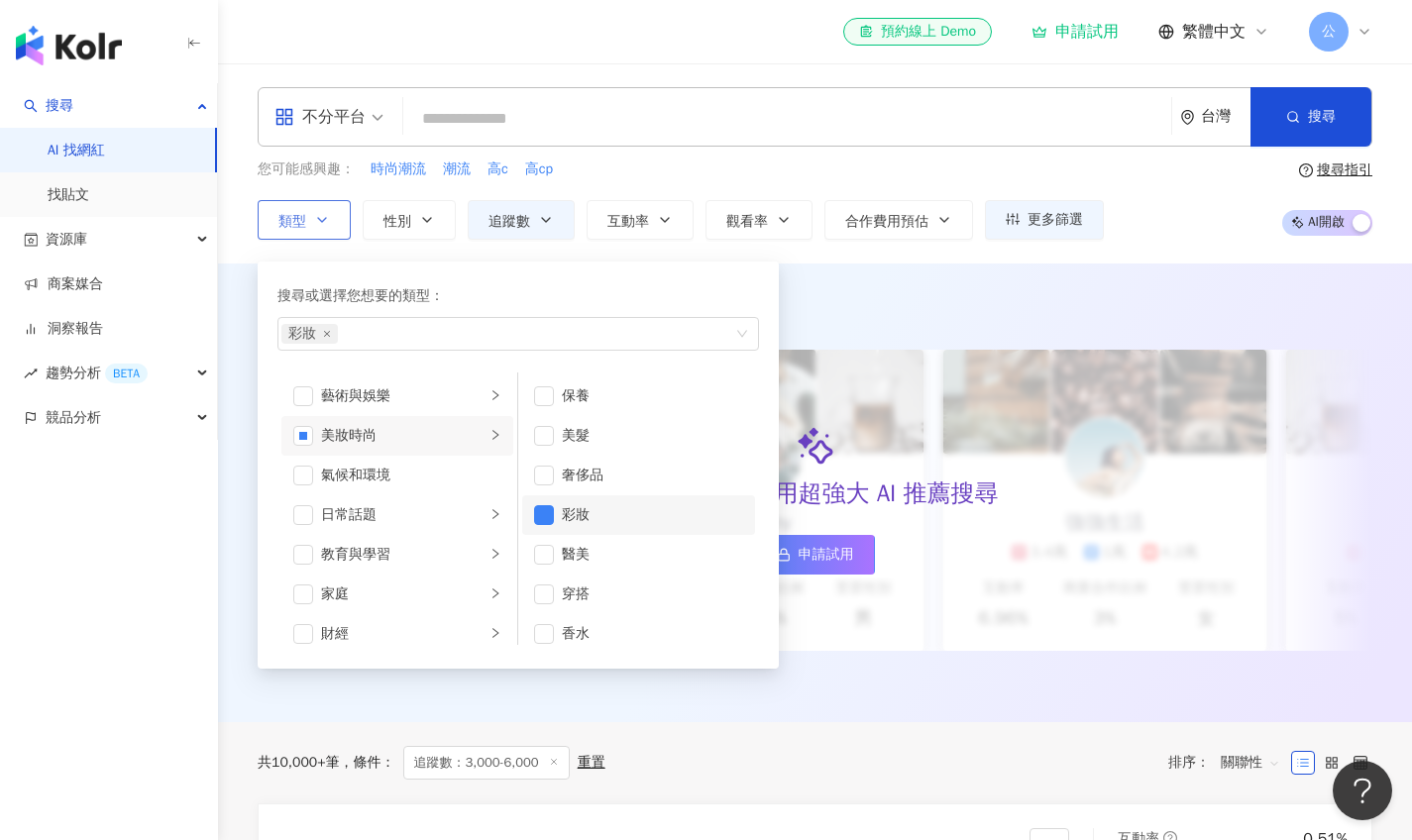 scroll, scrollTop: 13, scrollLeft: 0, axis: vertical 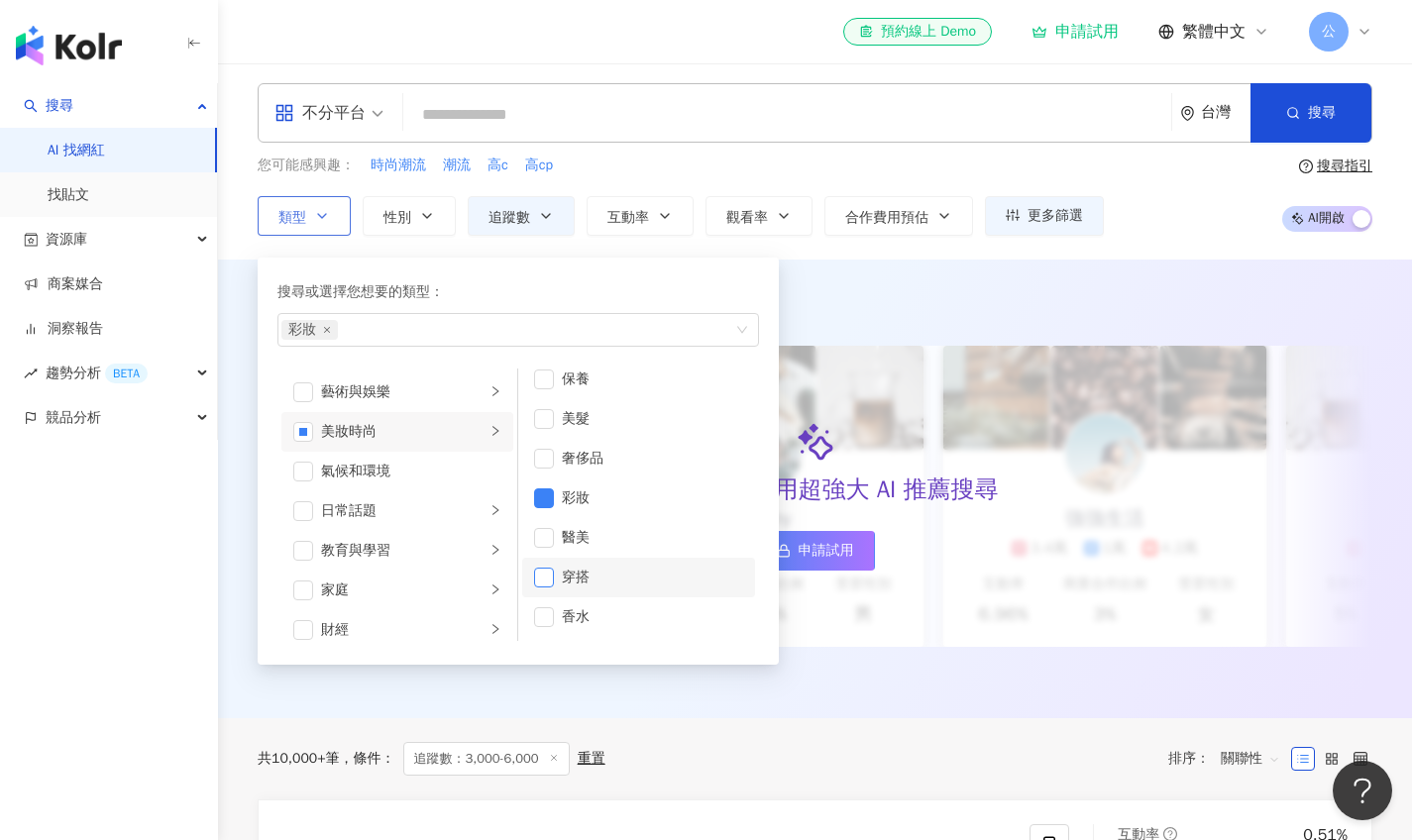 click at bounding box center (544, 578) 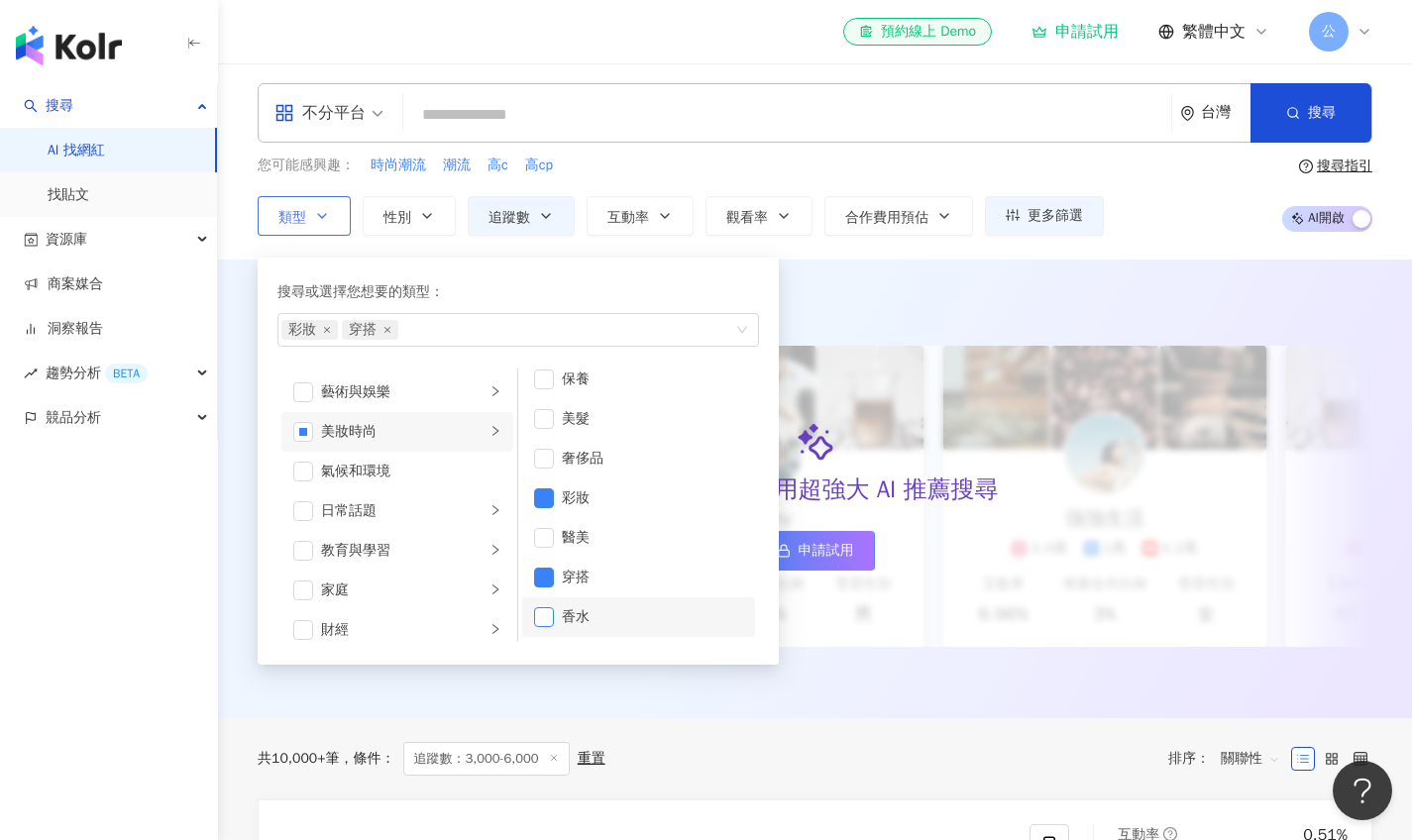 click at bounding box center (544, 617) 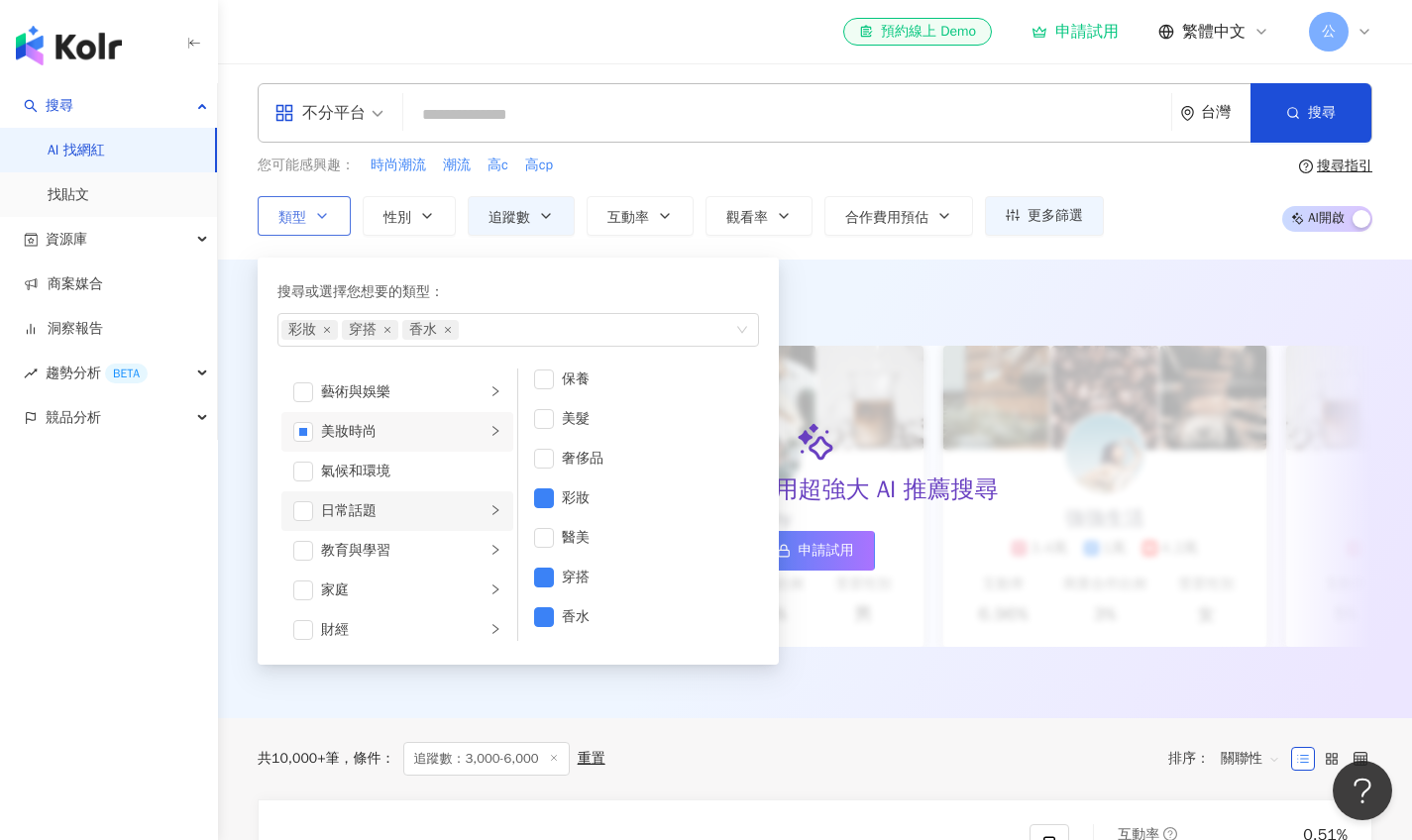 click on "日常話題" at bounding box center (403, 511) 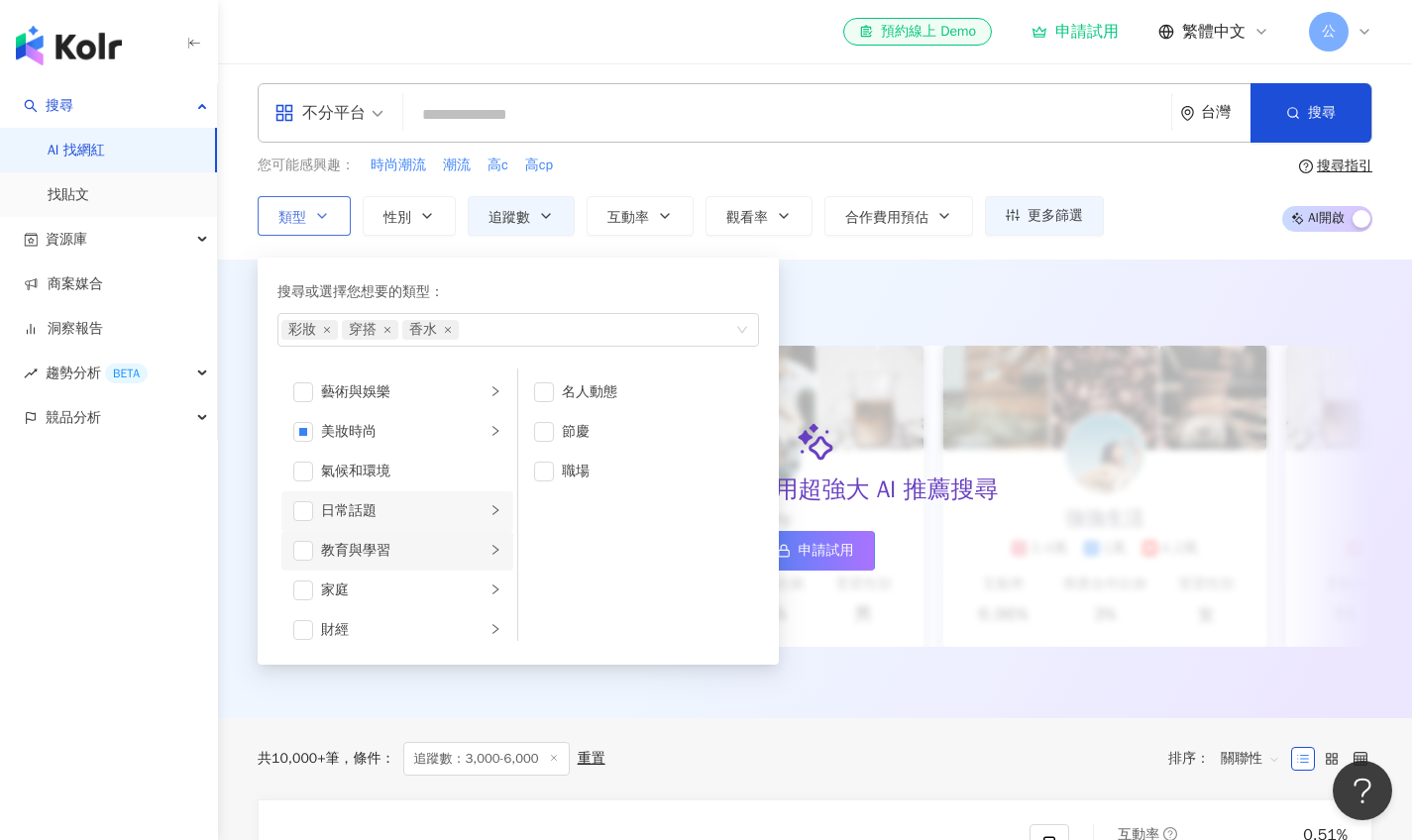 click on "教育與學習" at bounding box center (403, 551) 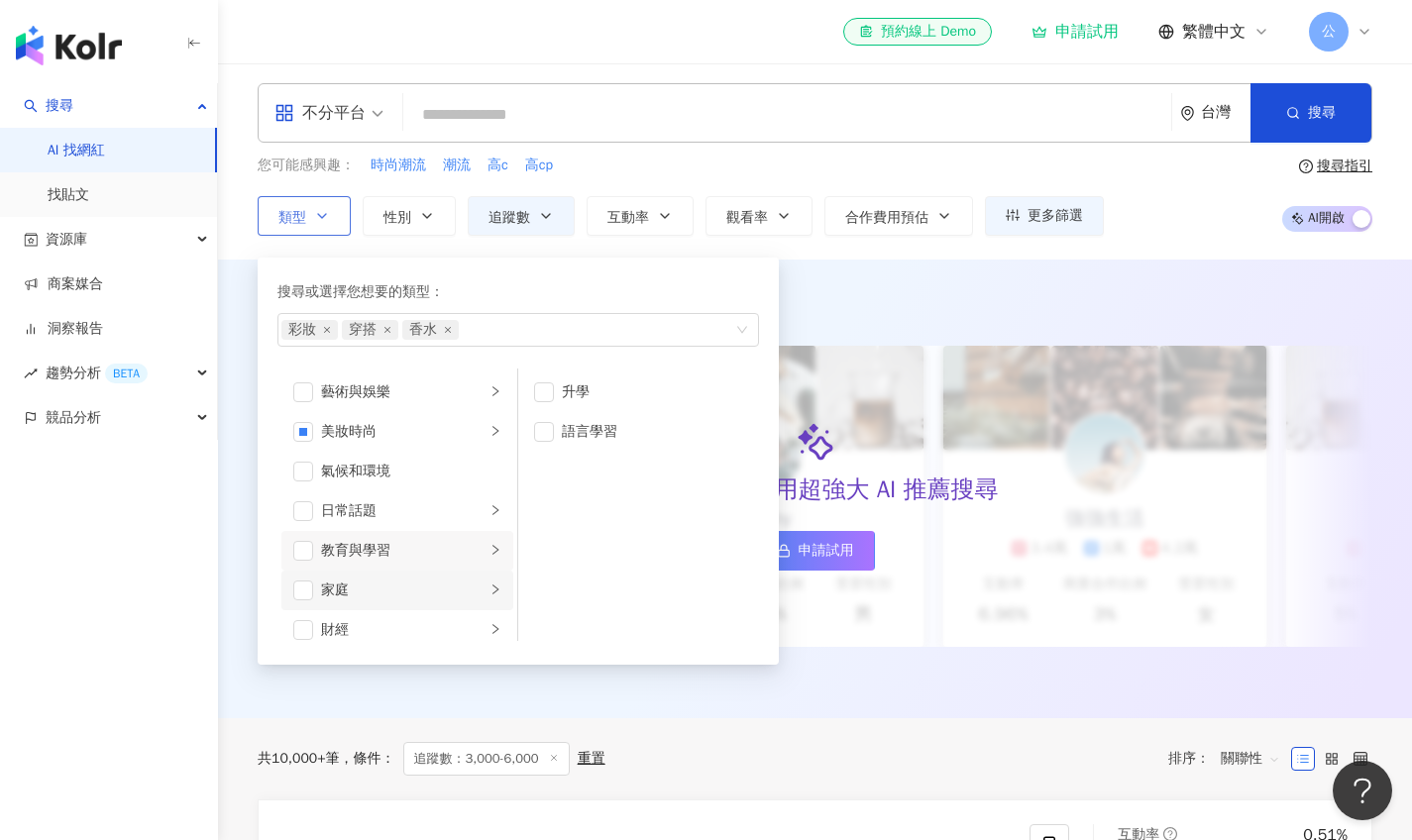 click on "家庭" at bounding box center [403, 590] 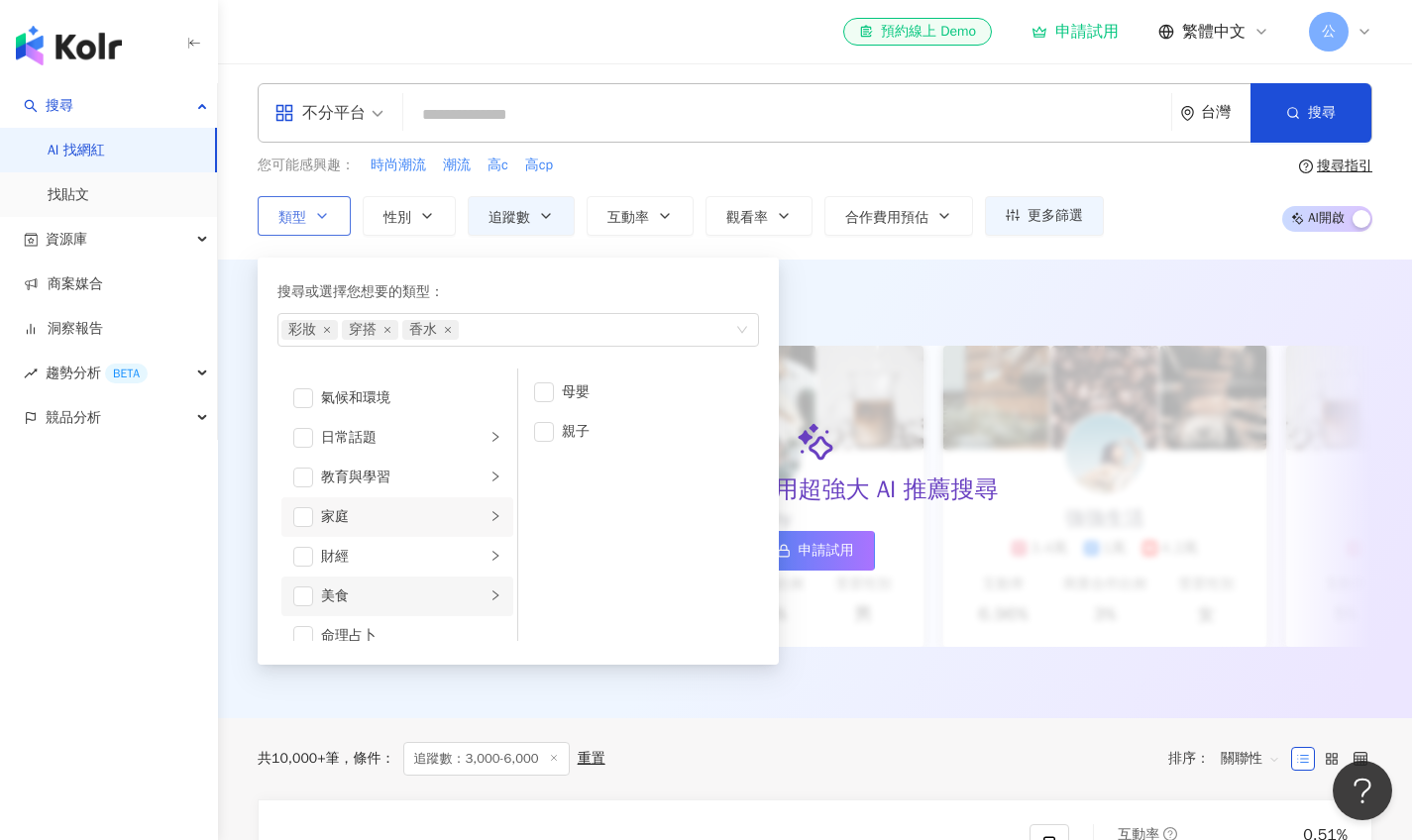 scroll, scrollTop: 126, scrollLeft: 0, axis: vertical 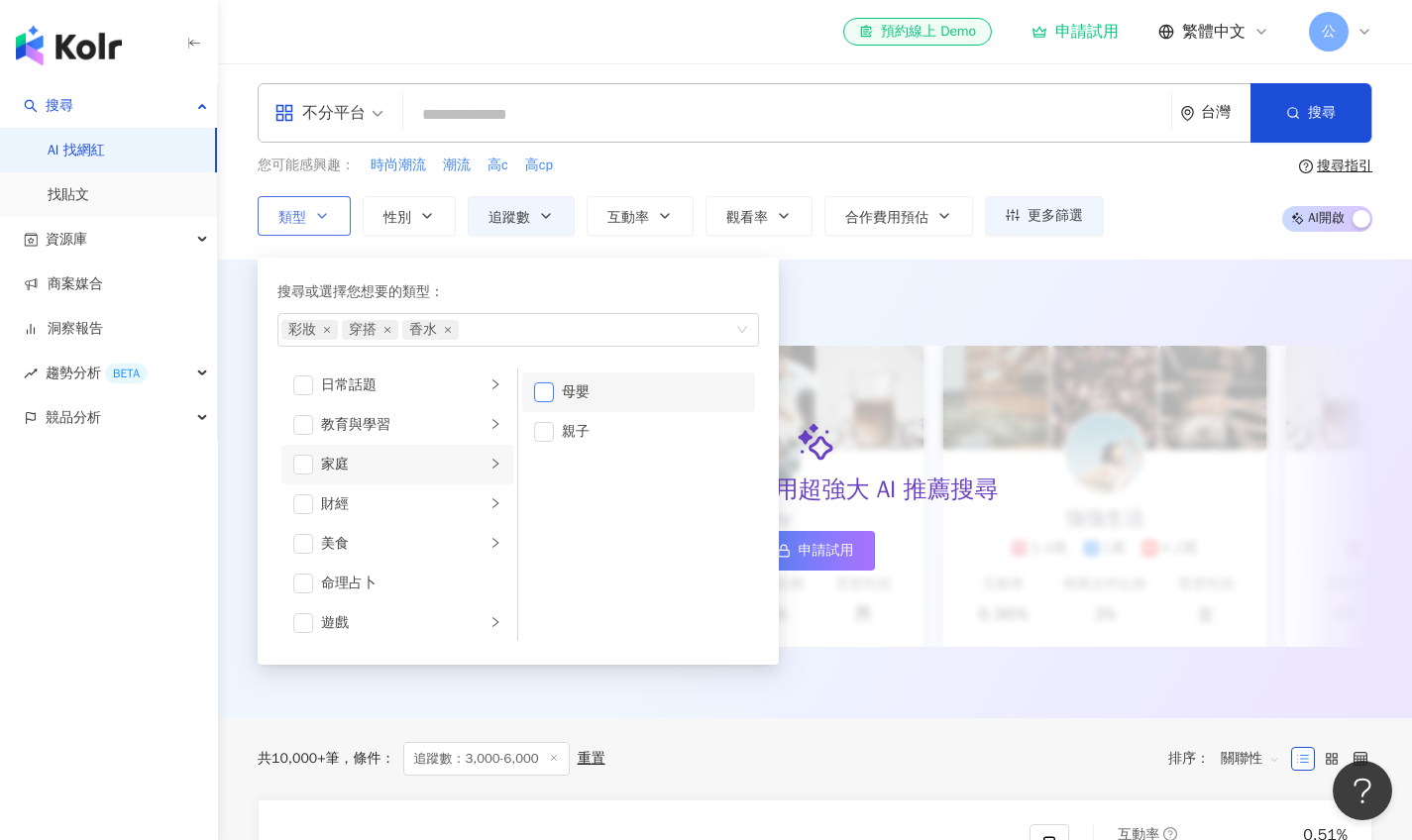 click at bounding box center [544, 392] 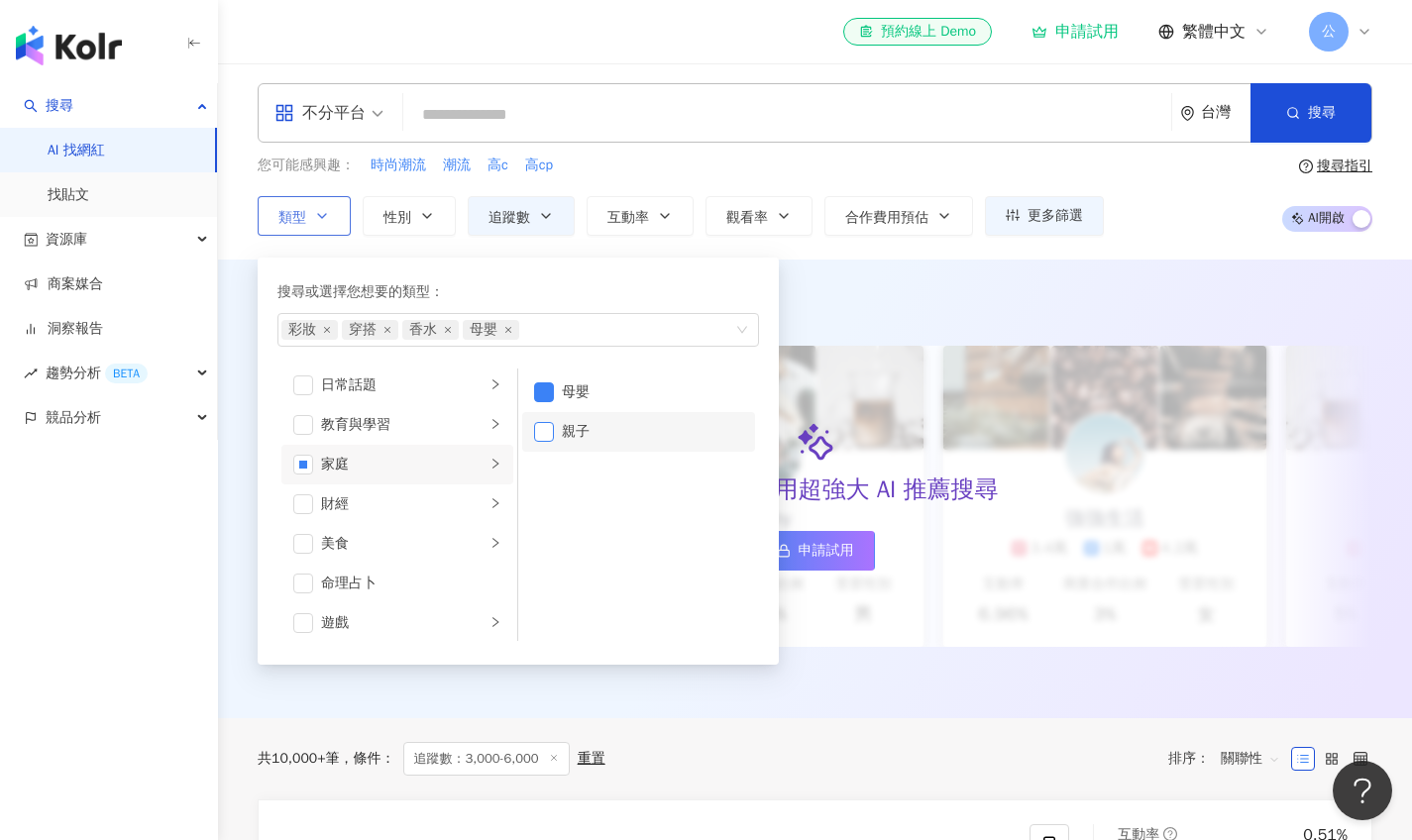 click at bounding box center (544, 432) 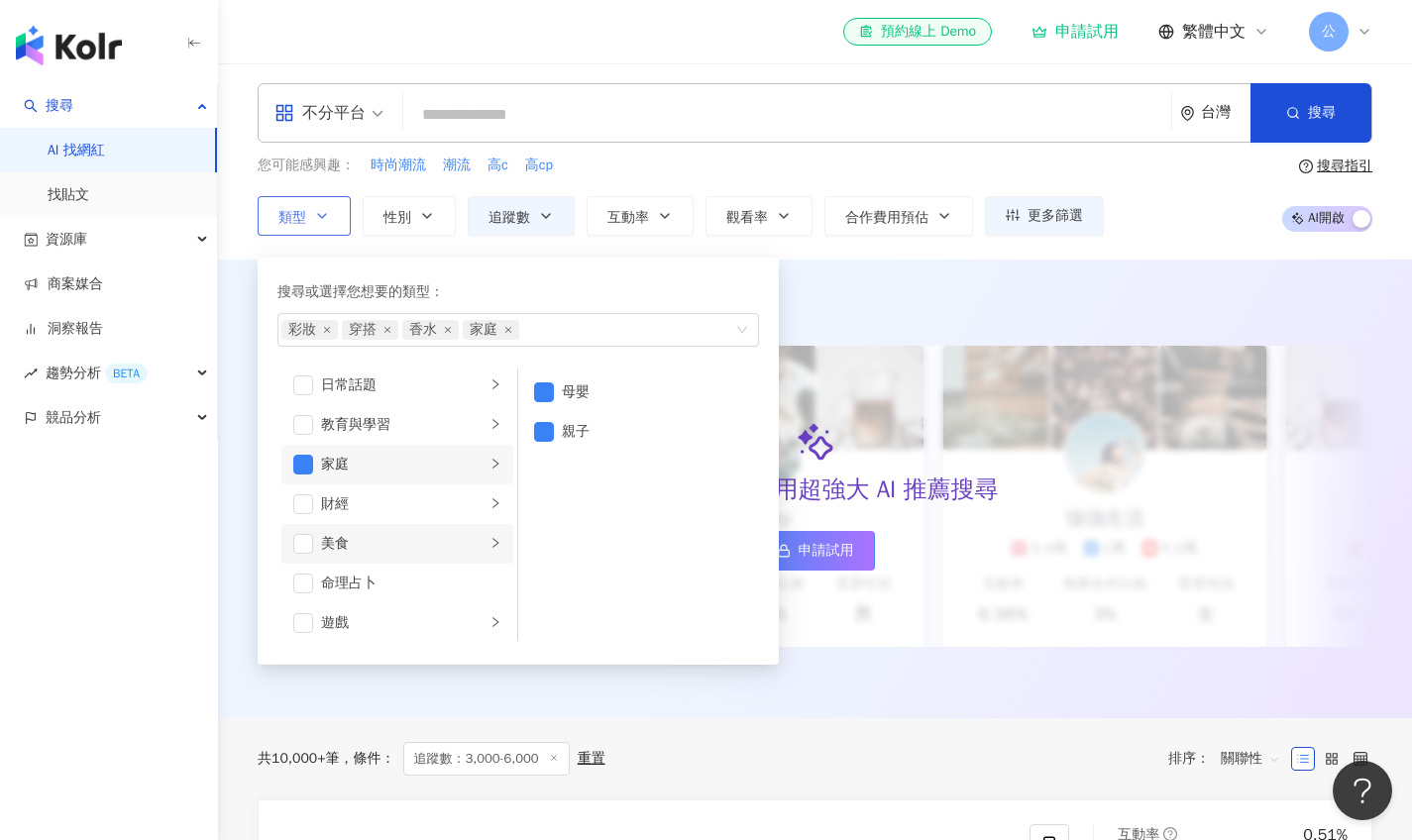 click on "美食" at bounding box center [403, 544] 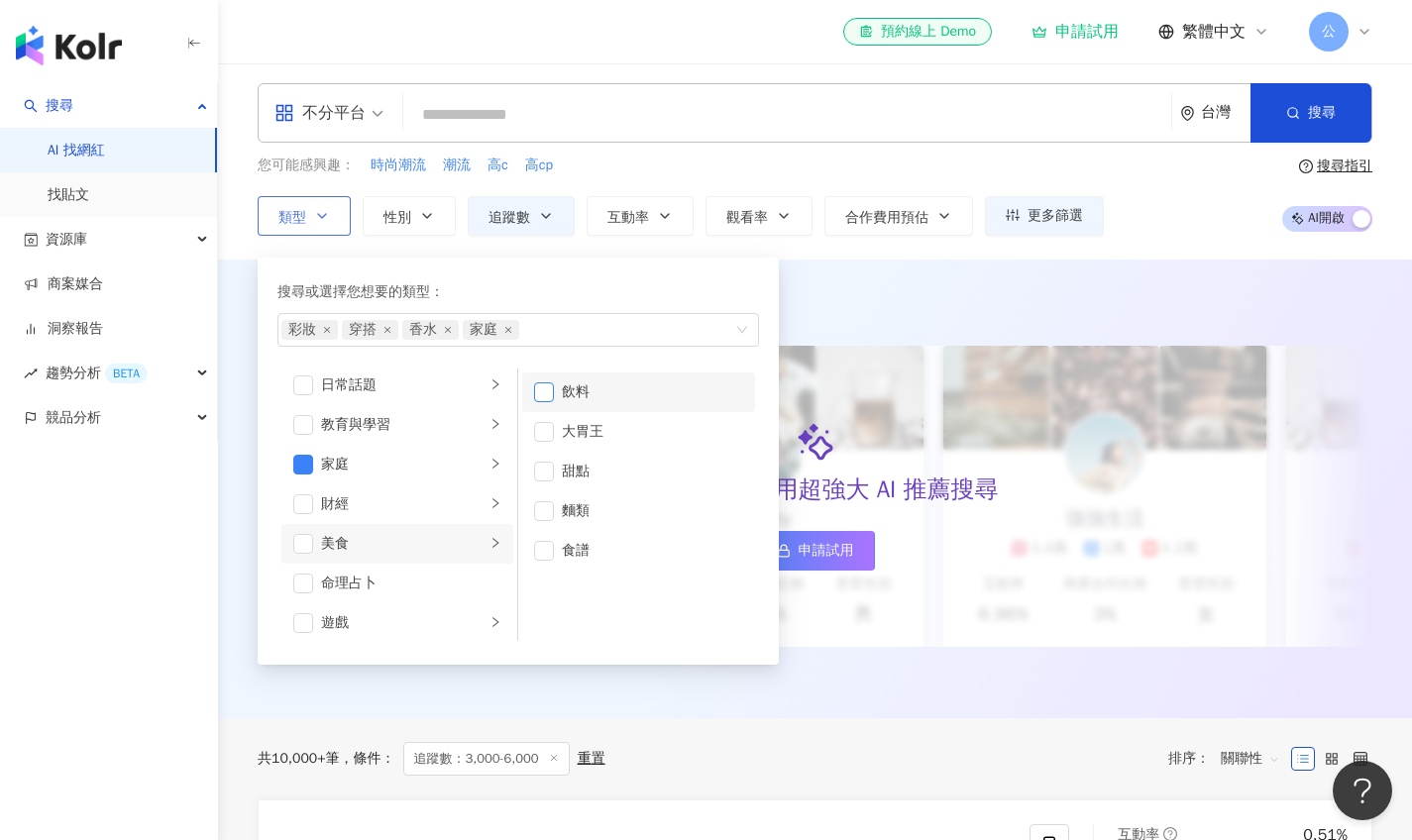 click at bounding box center [544, 392] 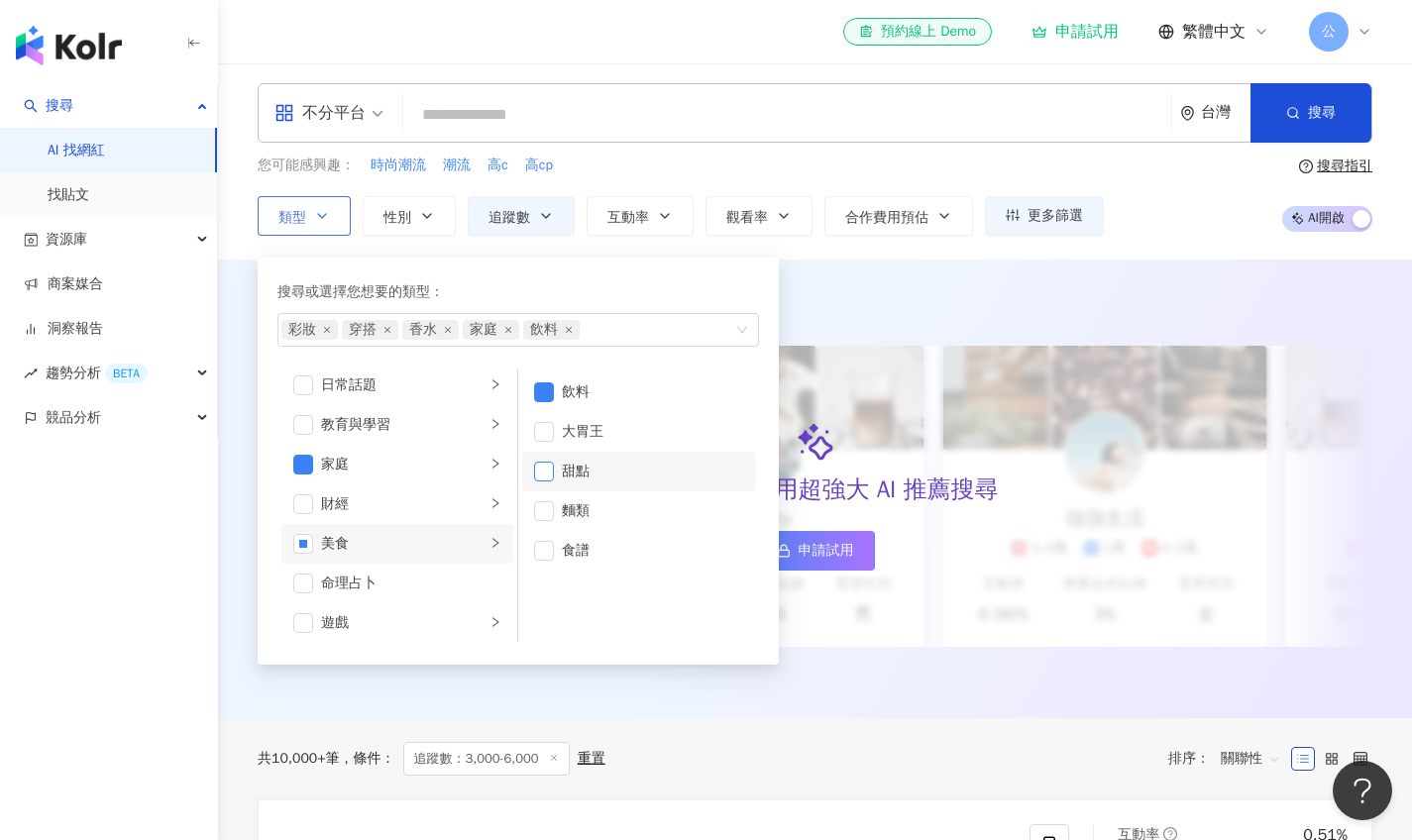 click at bounding box center [544, 472] 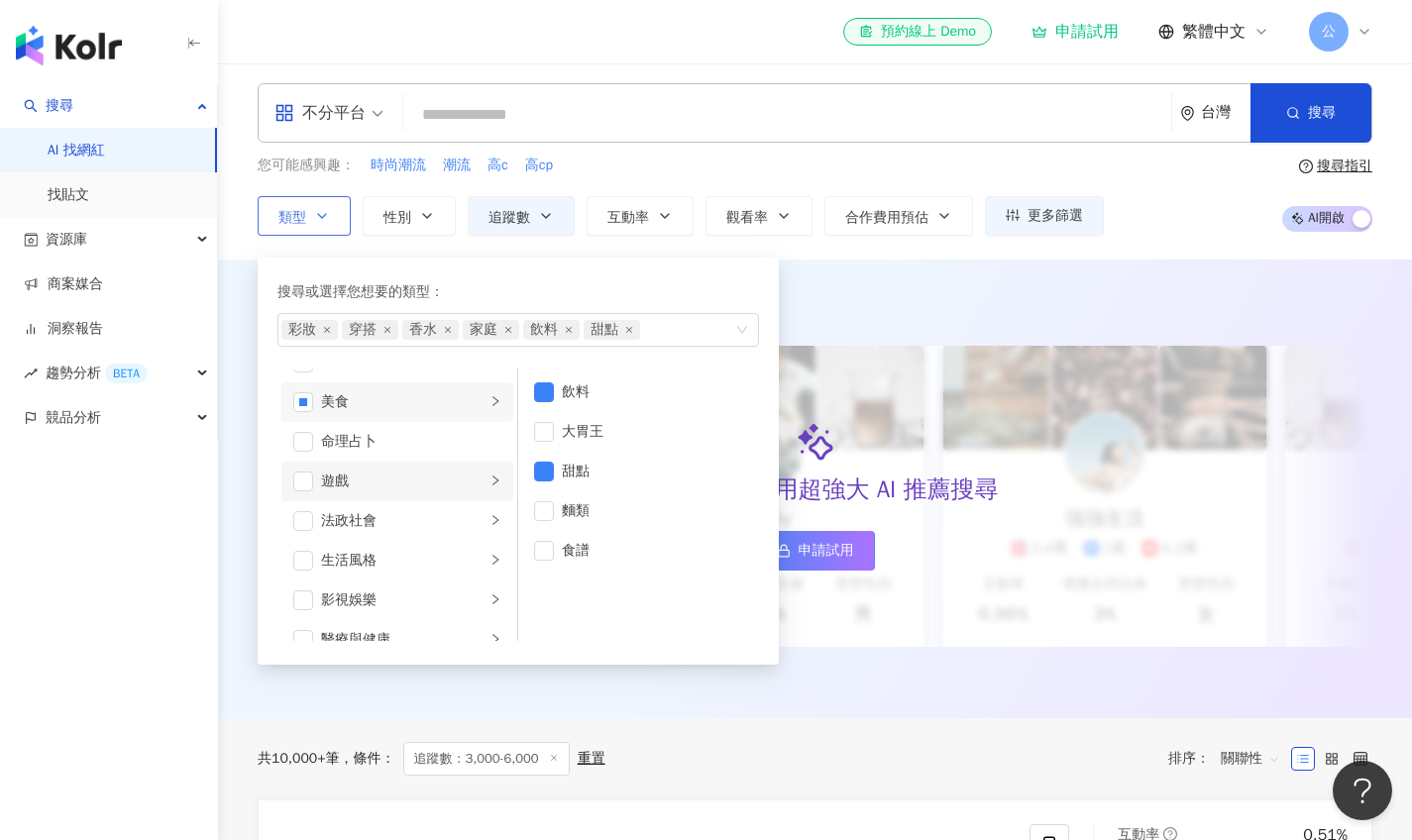 scroll, scrollTop: 351, scrollLeft: 0, axis: vertical 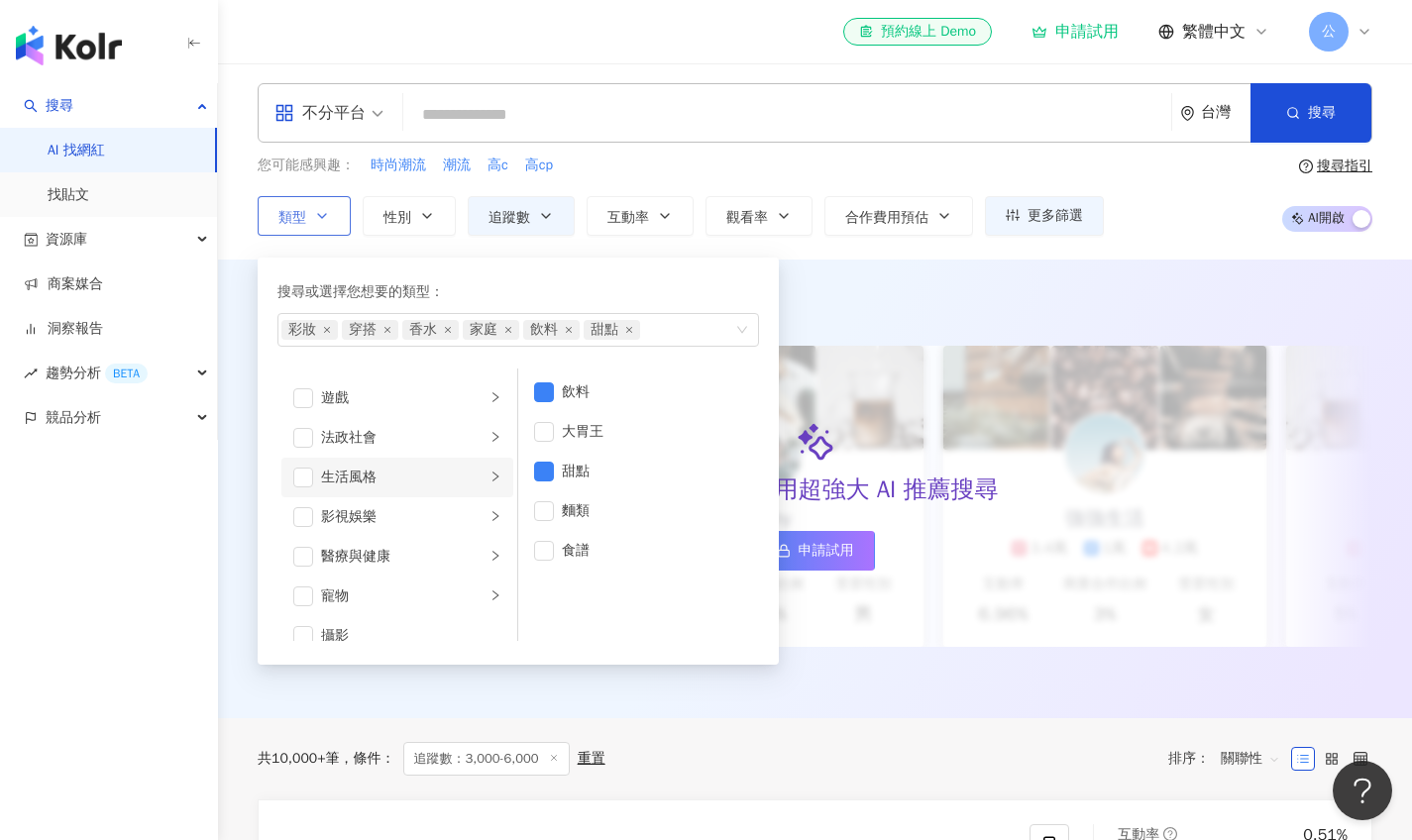 click on "生活風格" at bounding box center [403, 477] 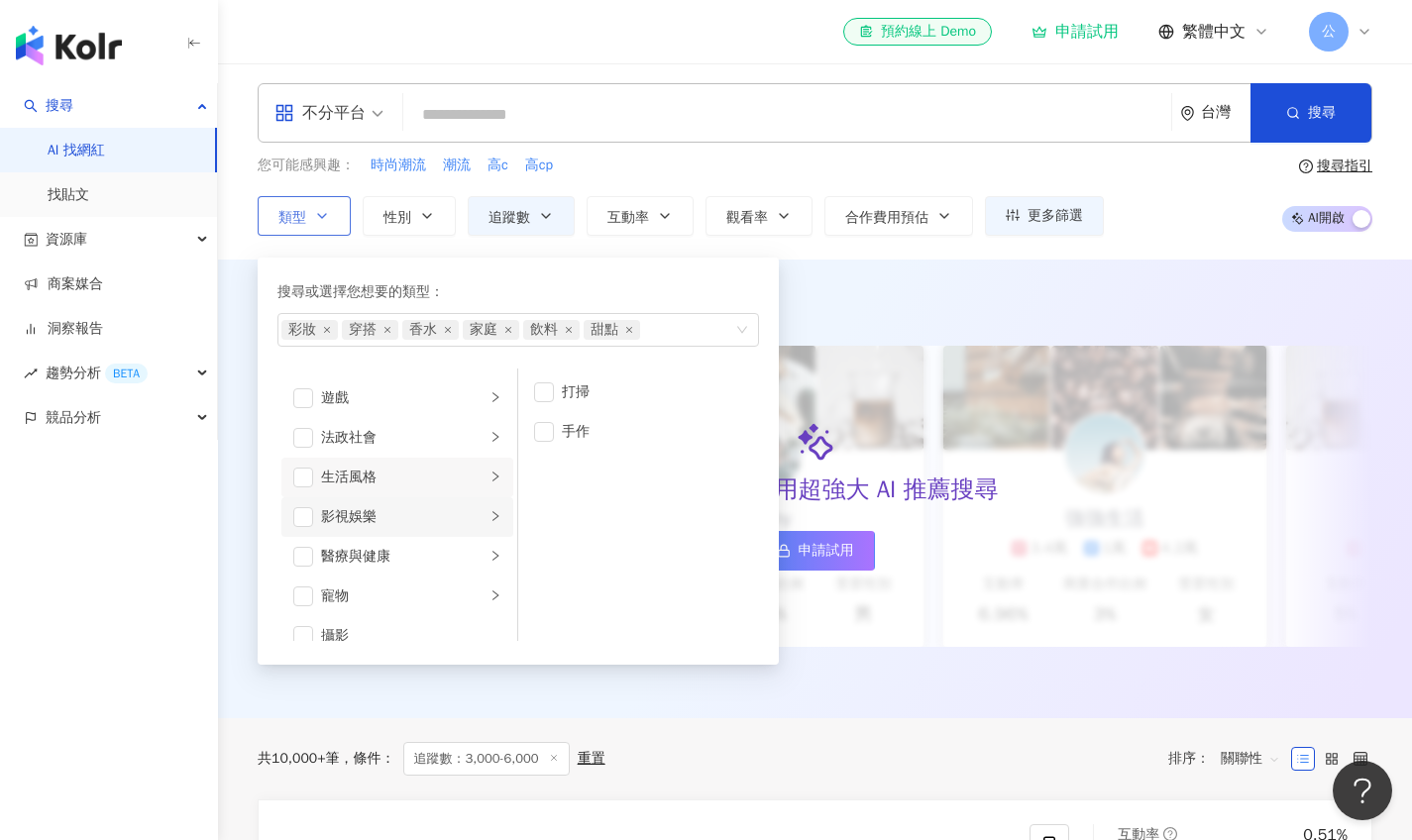 click on "影視娛樂" at bounding box center [403, 517] 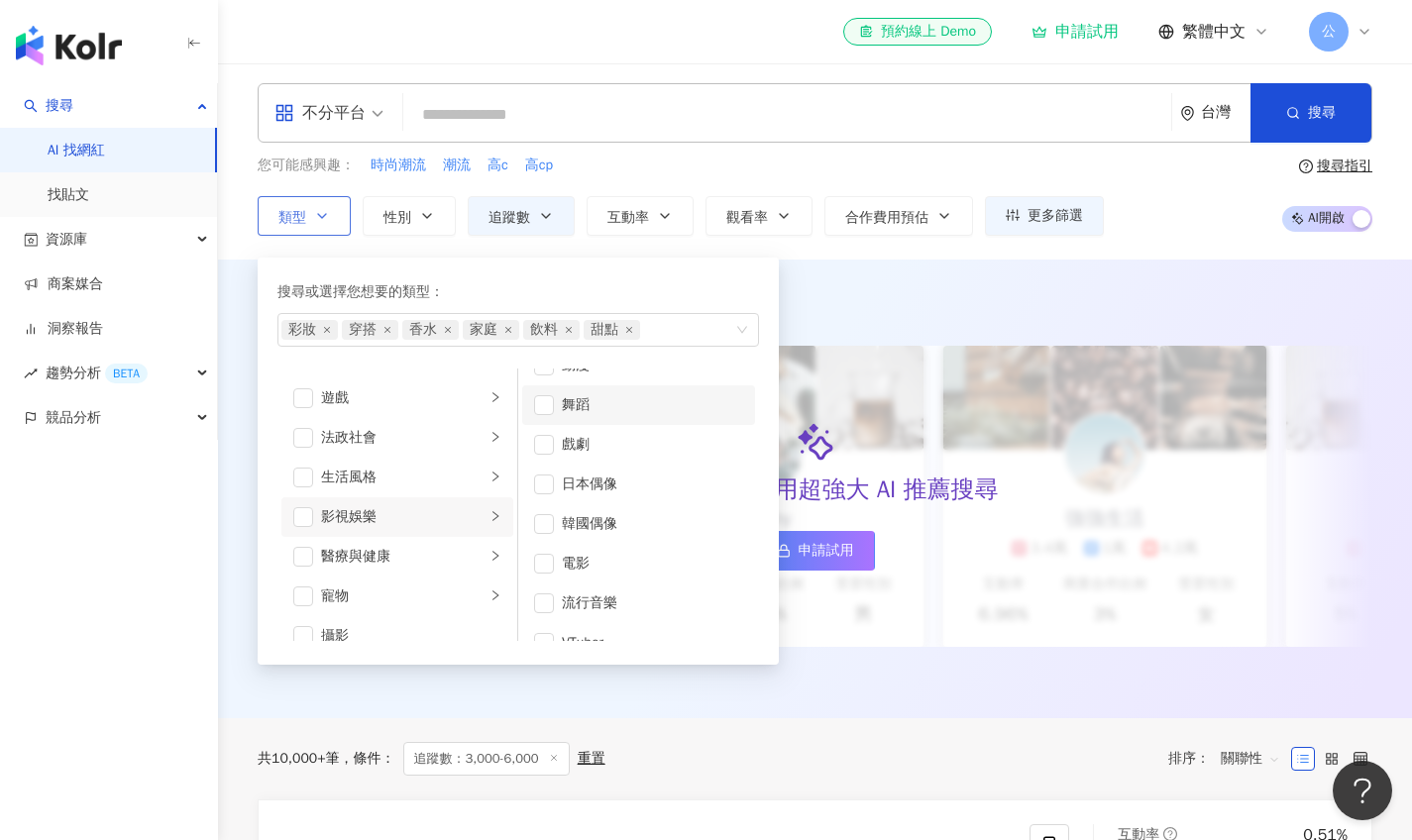 scroll, scrollTop: 52, scrollLeft: 0, axis: vertical 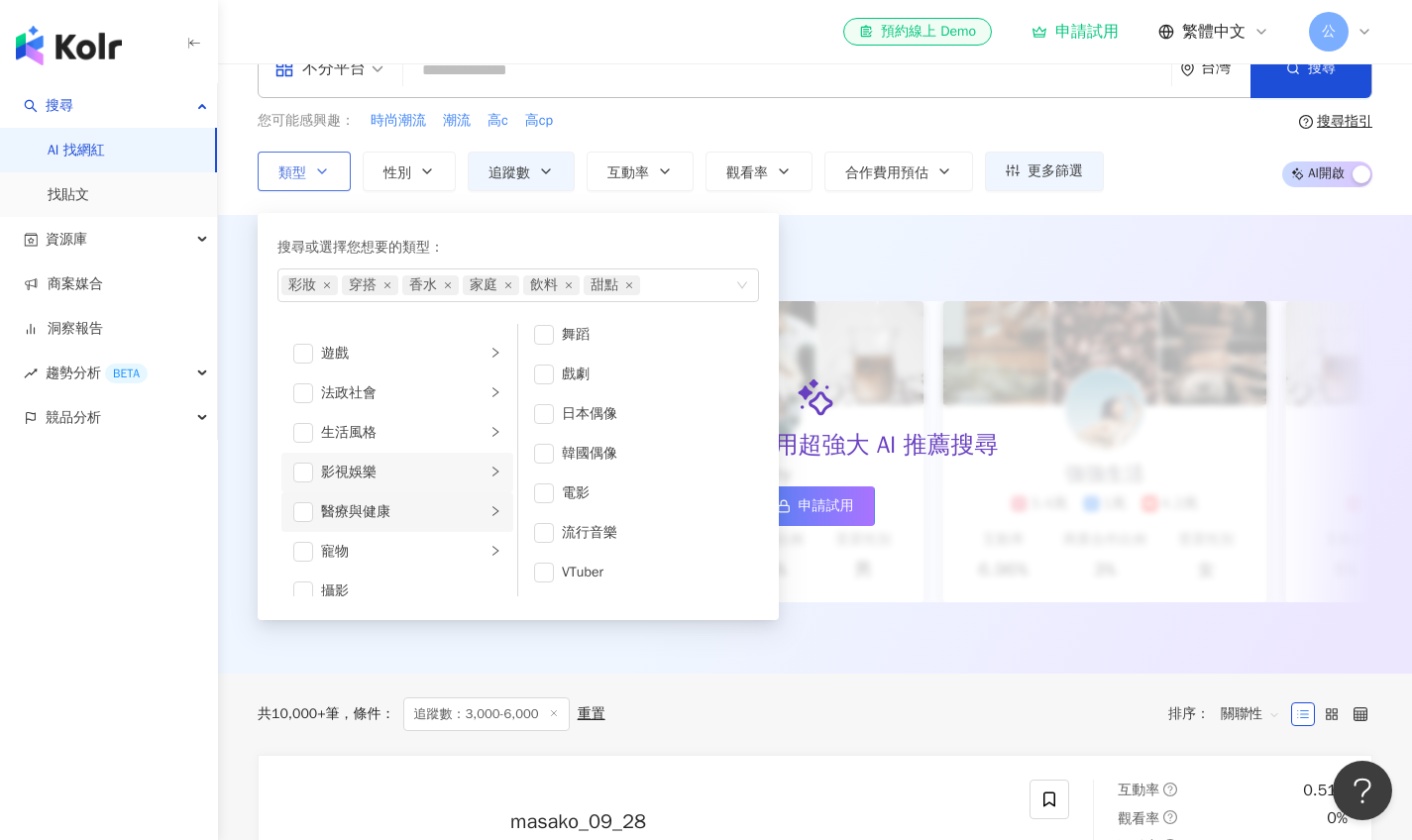 click on "醫療與健康" at bounding box center (403, 512) 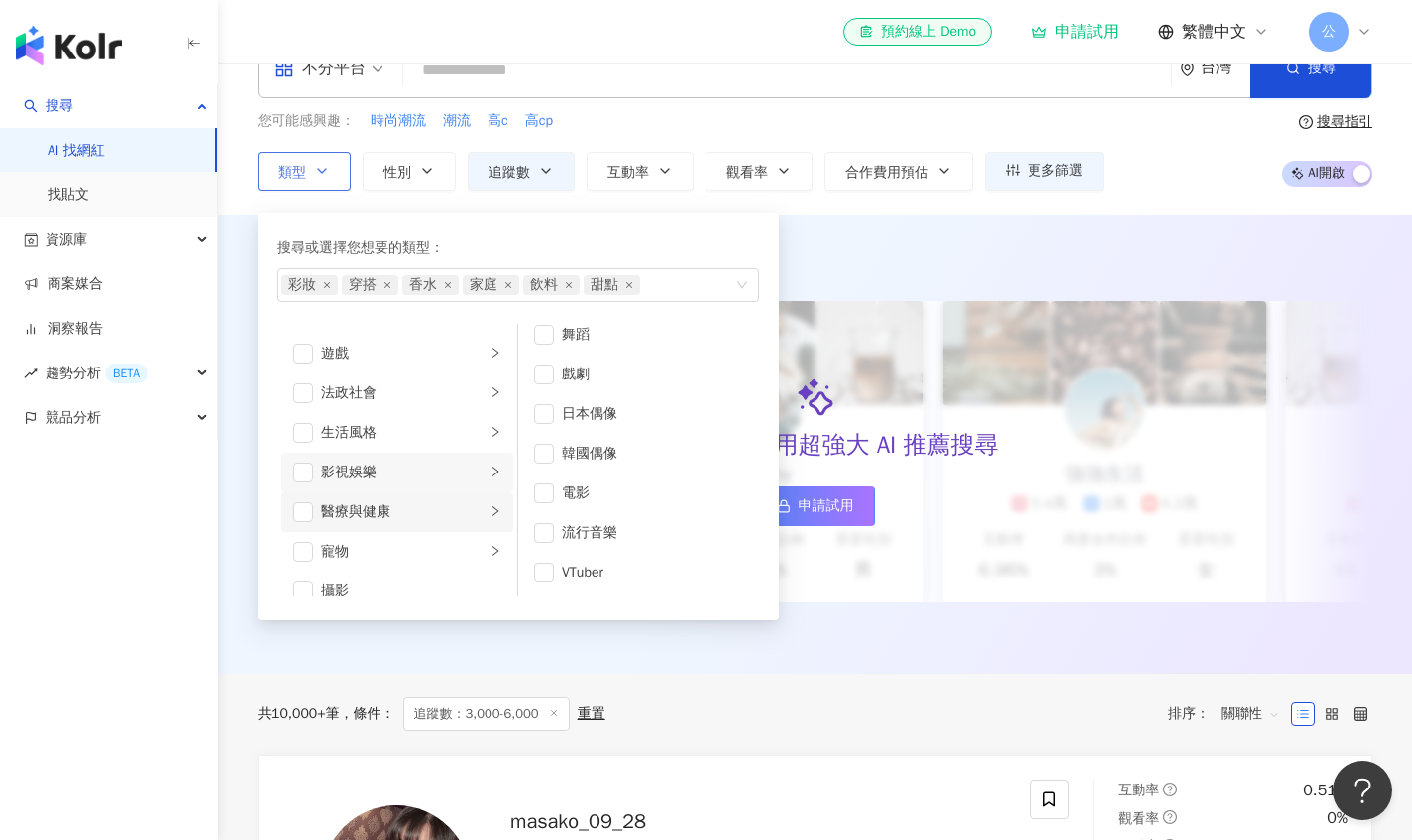 scroll, scrollTop: 0, scrollLeft: 0, axis: both 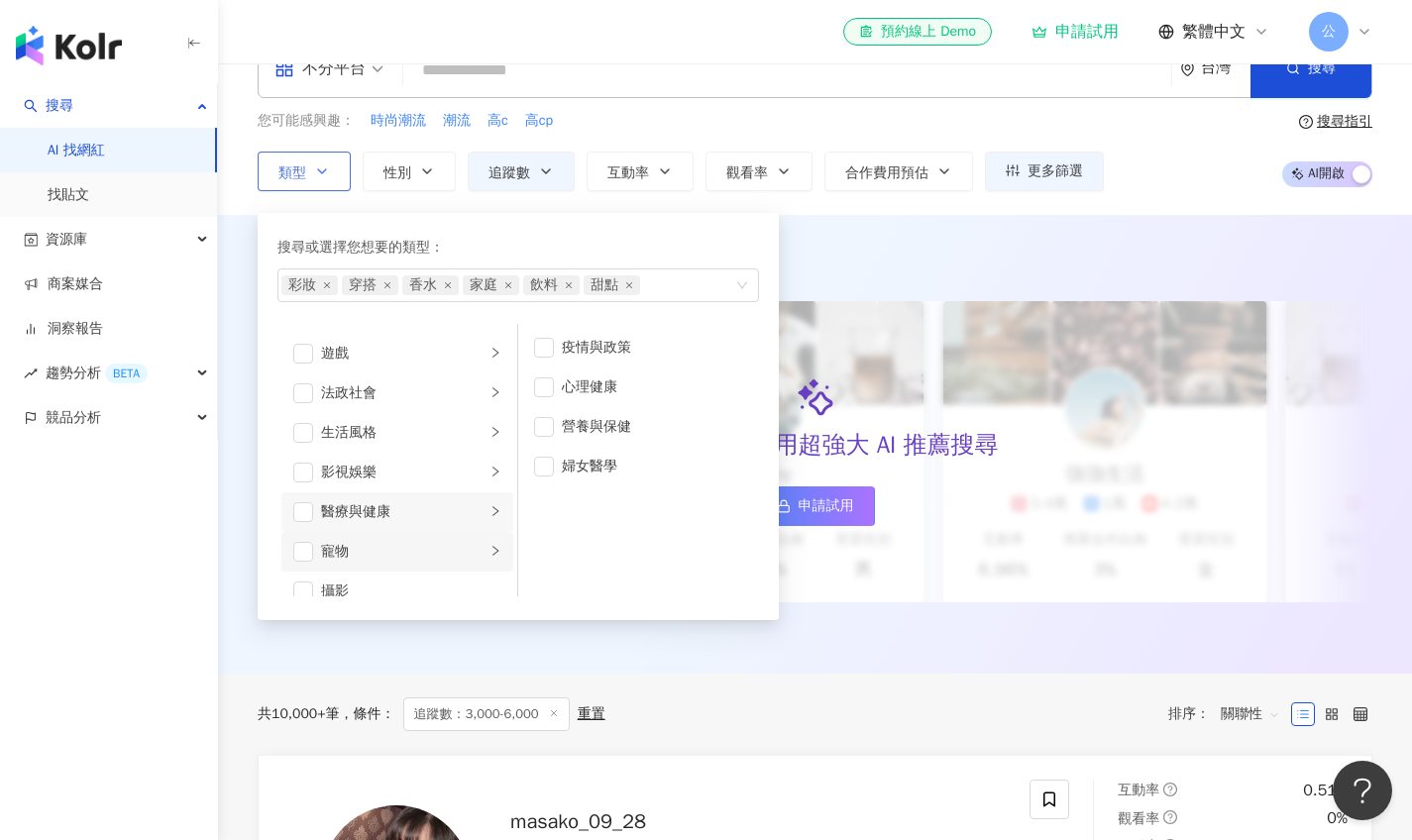 click on "寵物" at bounding box center [397, 552] 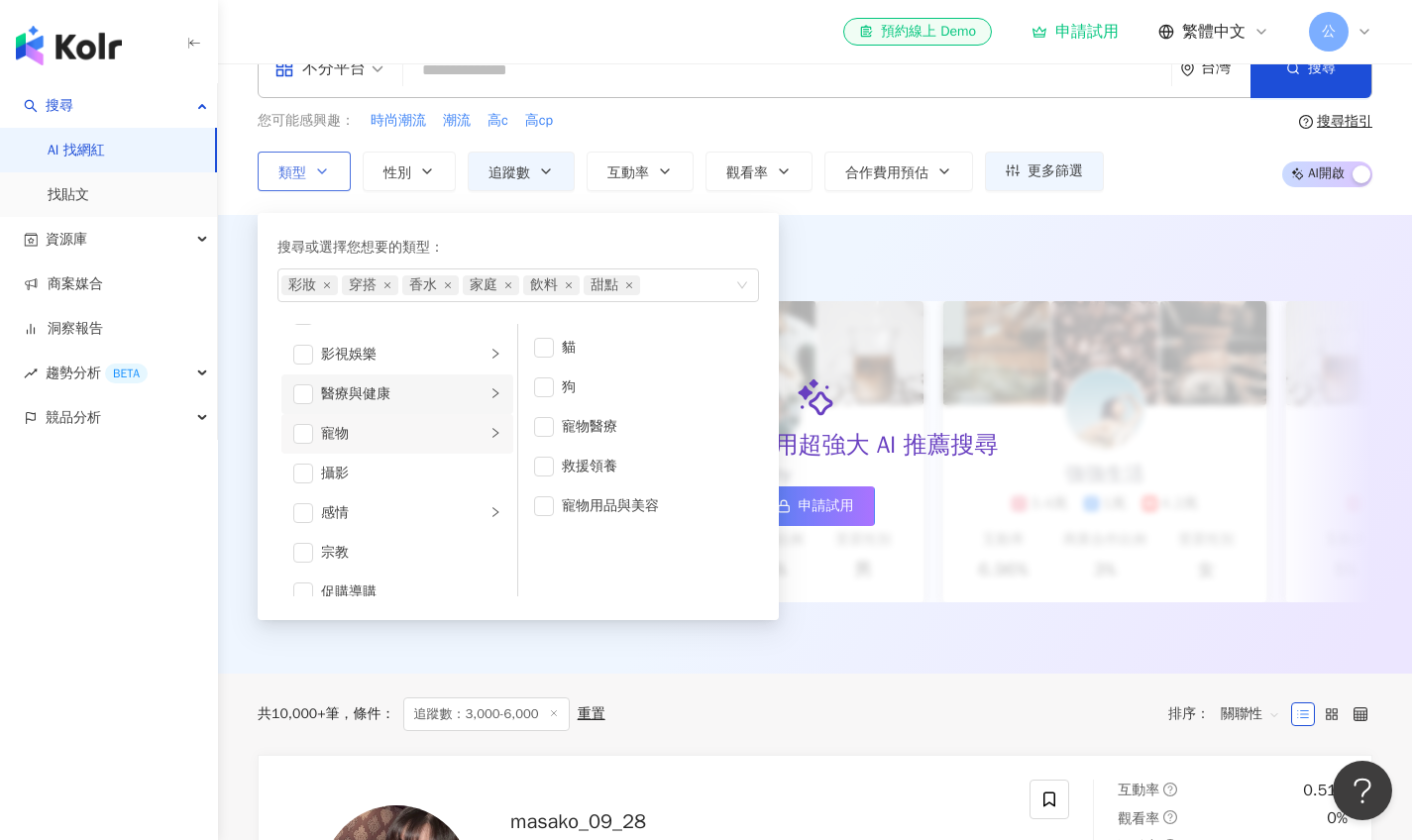scroll, scrollTop: 472, scrollLeft: 0, axis: vertical 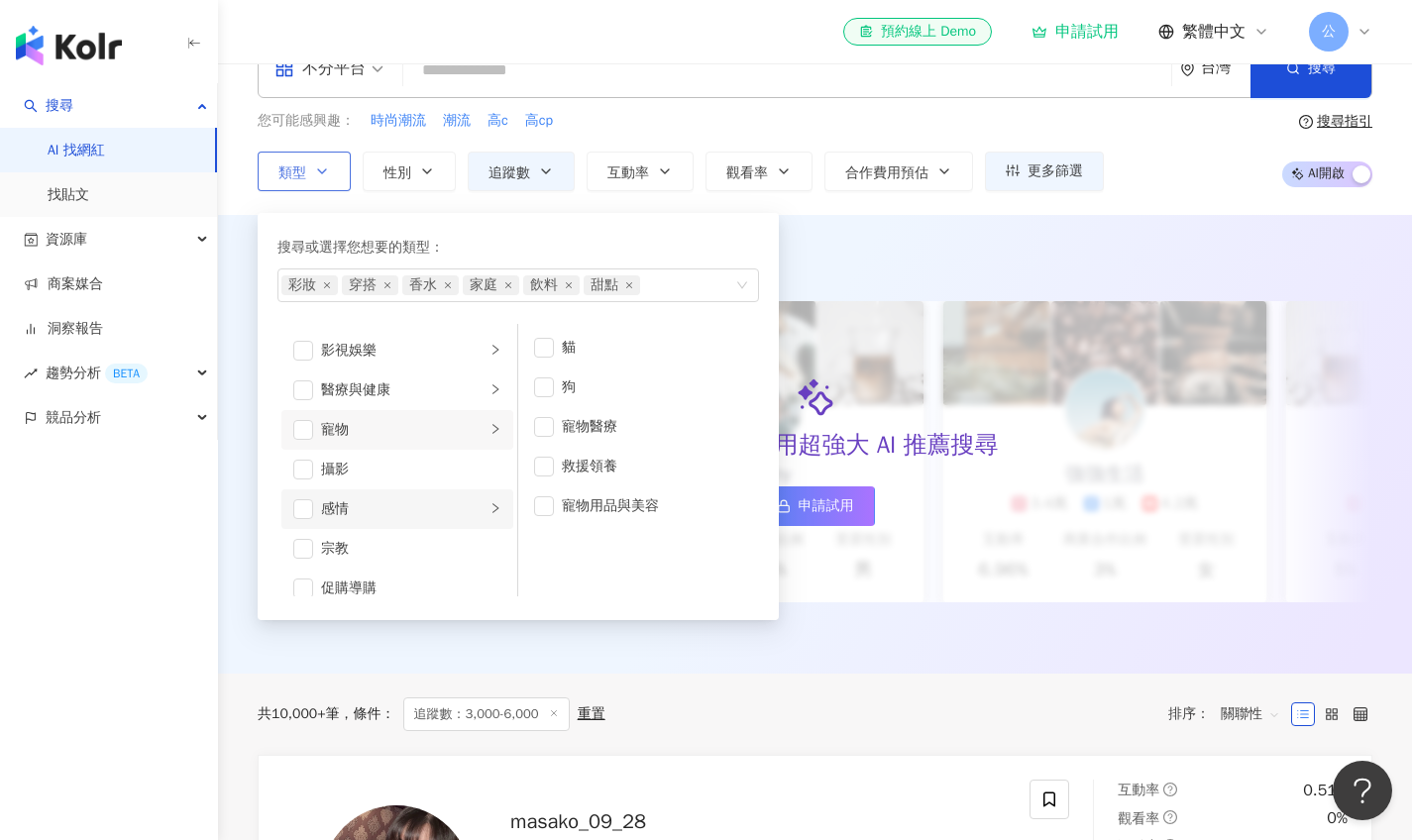 click on "感情" at bounding box center [403, 509] 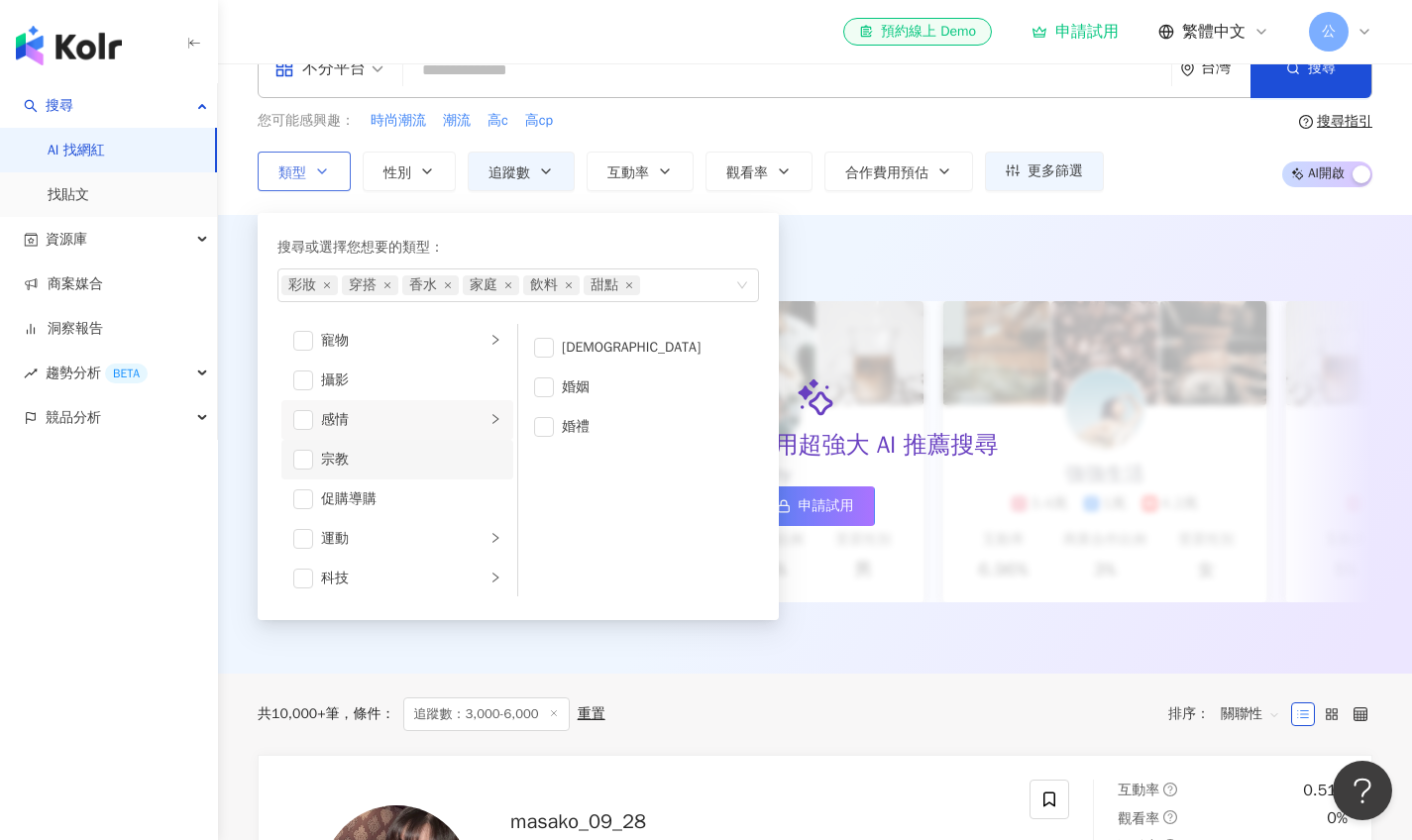 scroll, scrollTop: 613, scrollLeft: 0, axis: vertical 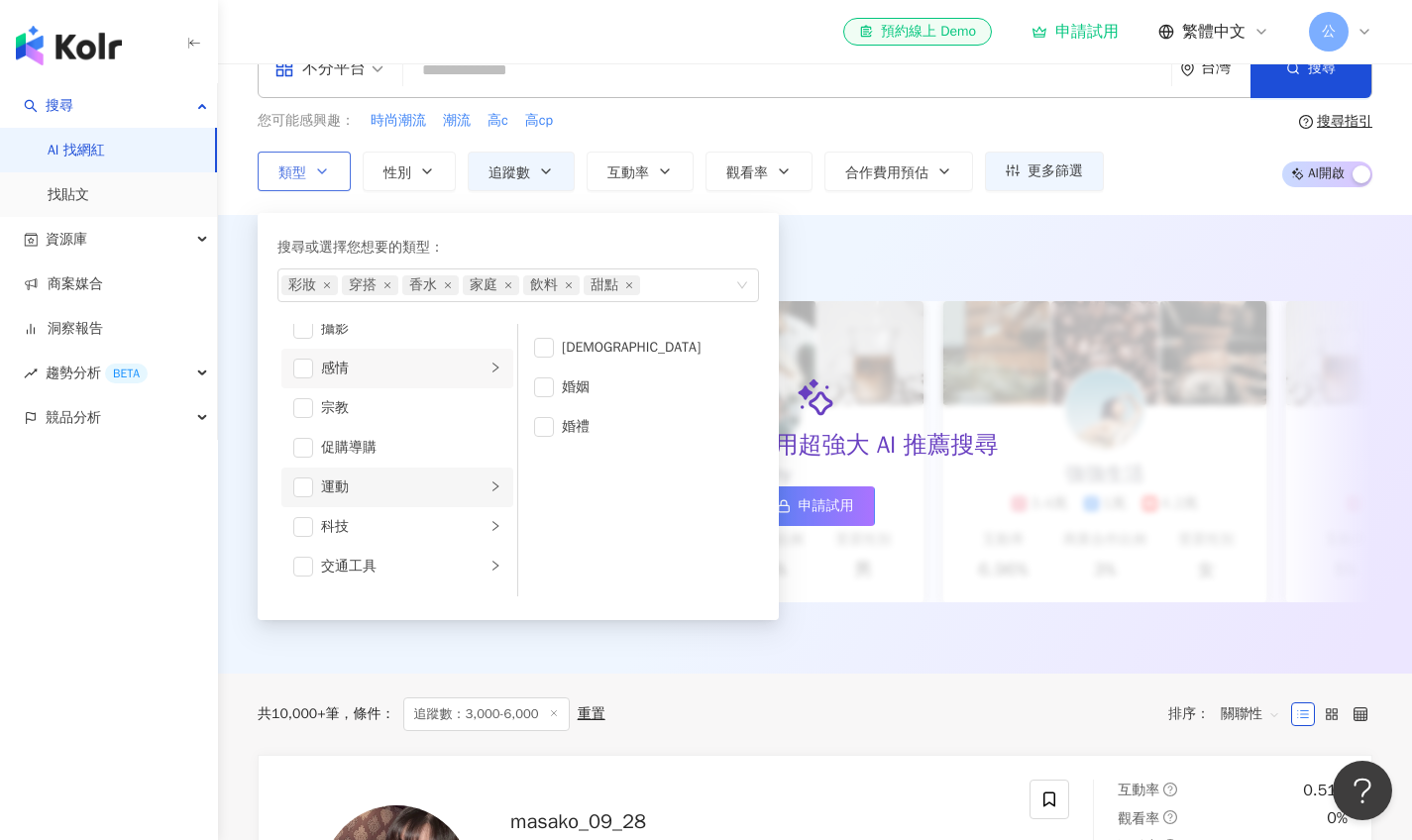 click on "運動" at bounding box center [403, 487] 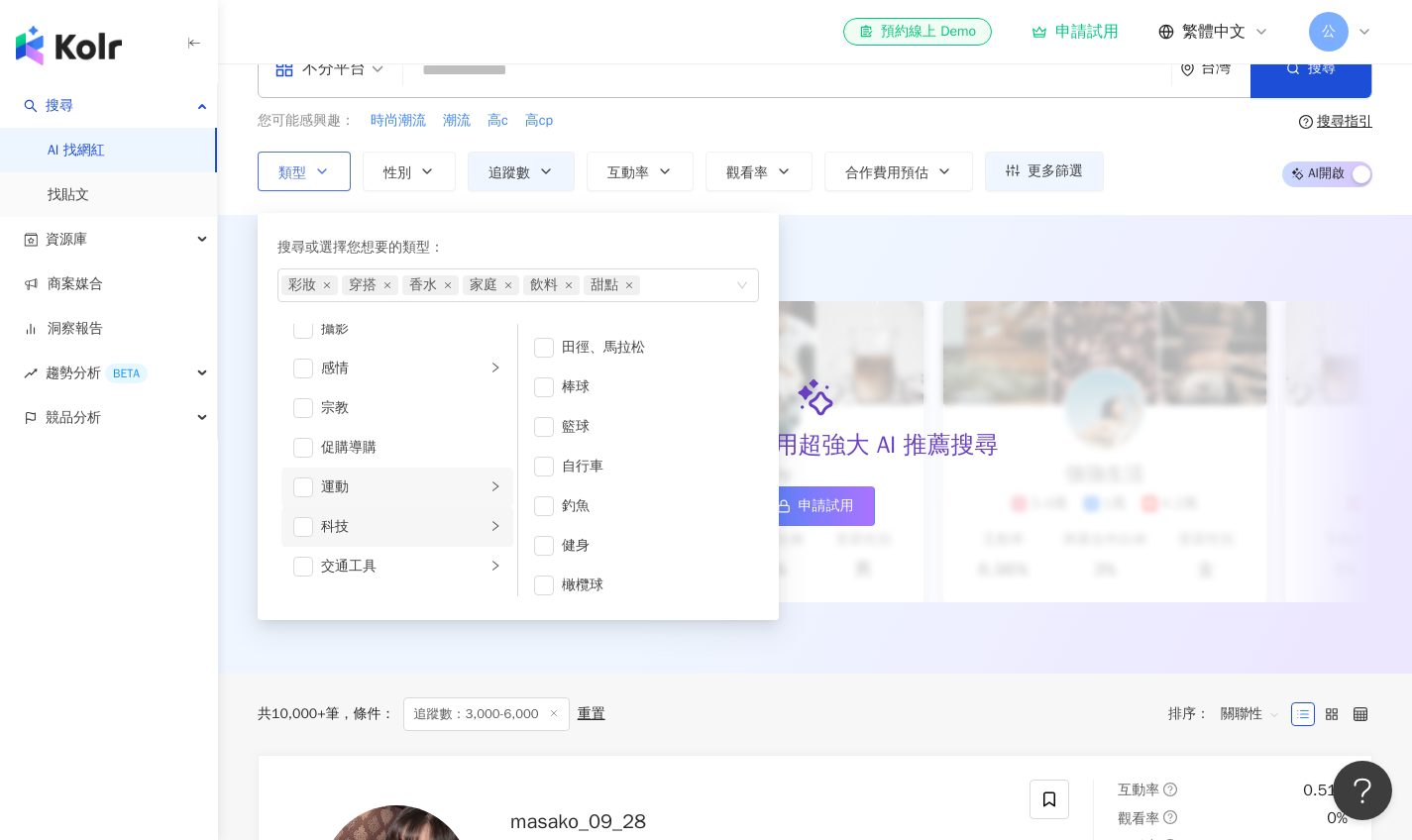 click on "科技" at bounding box center (403, 527) 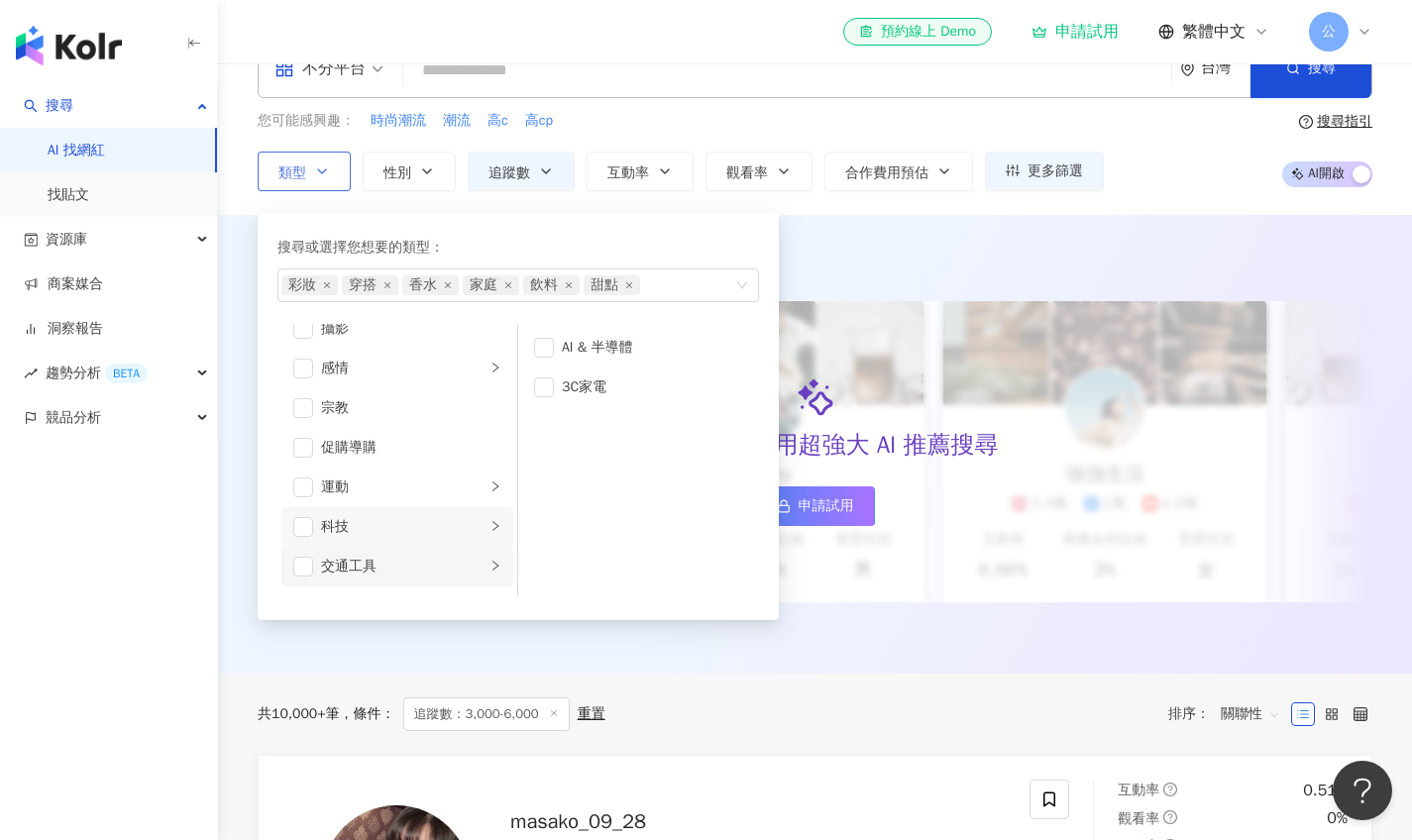 click on "交通工具" at bounding box center (403, 567) 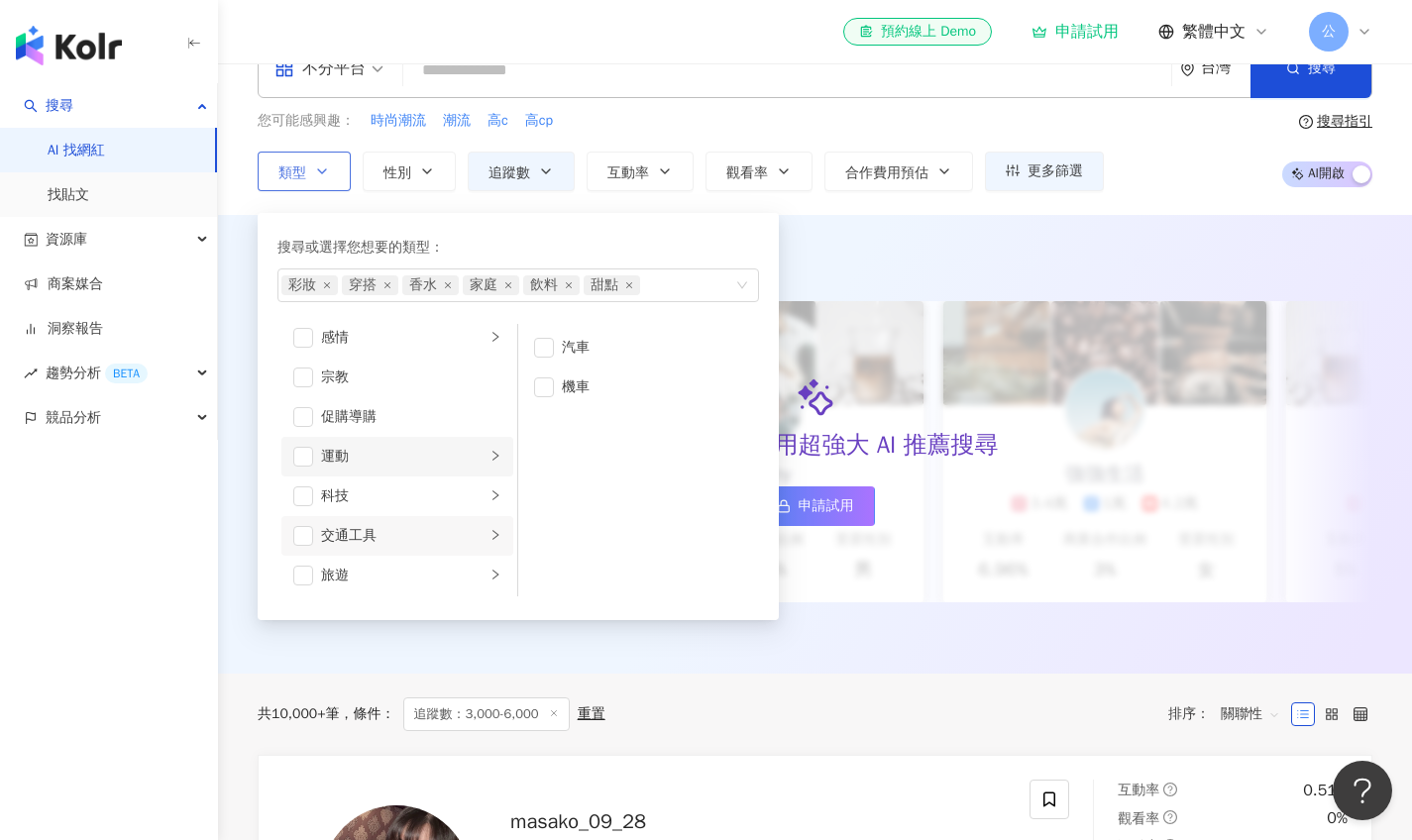 scroll, scrollTop: 686, scrollLeft: 0, axis: vertical 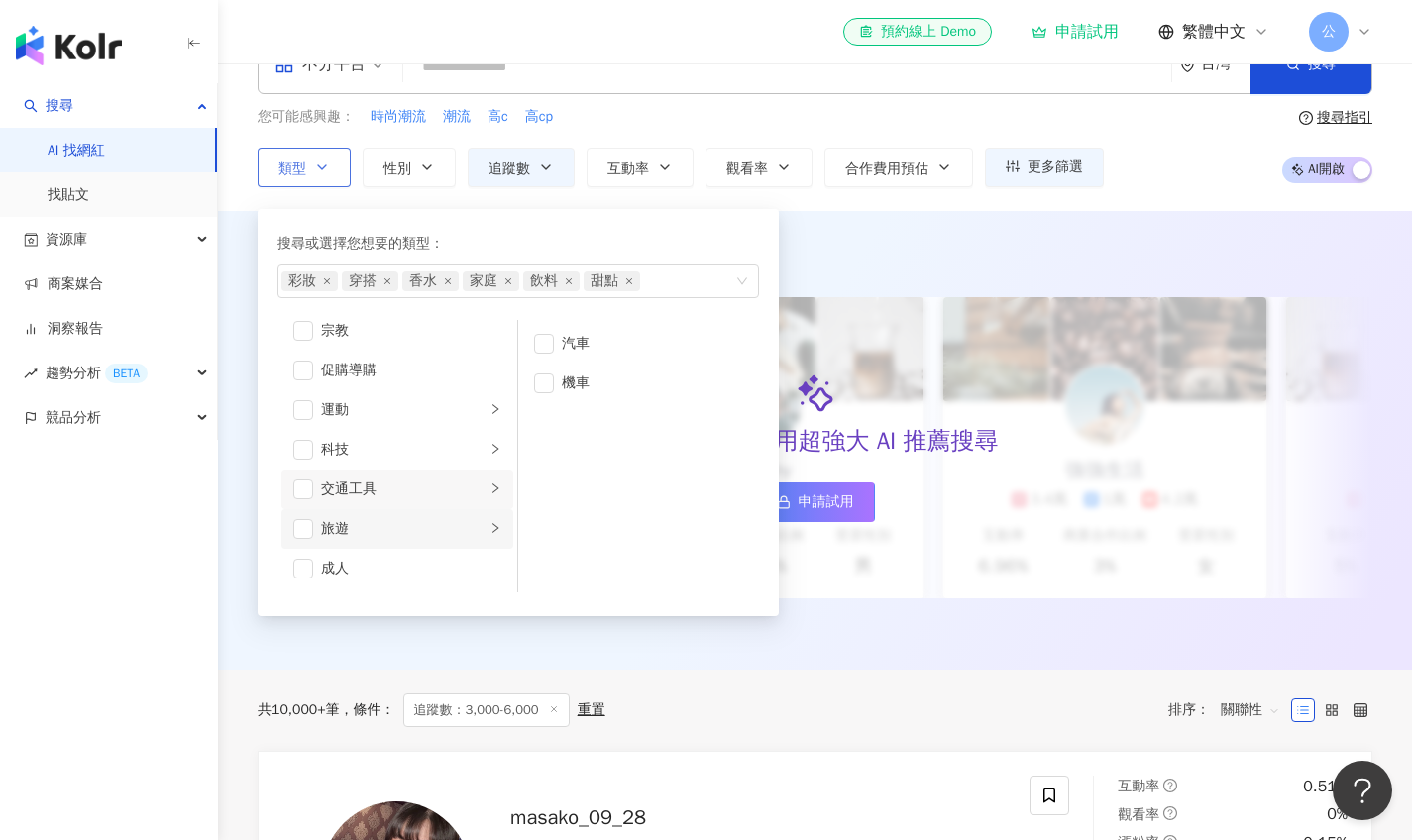 click on "旅遊" at bounding box center (403, 529) 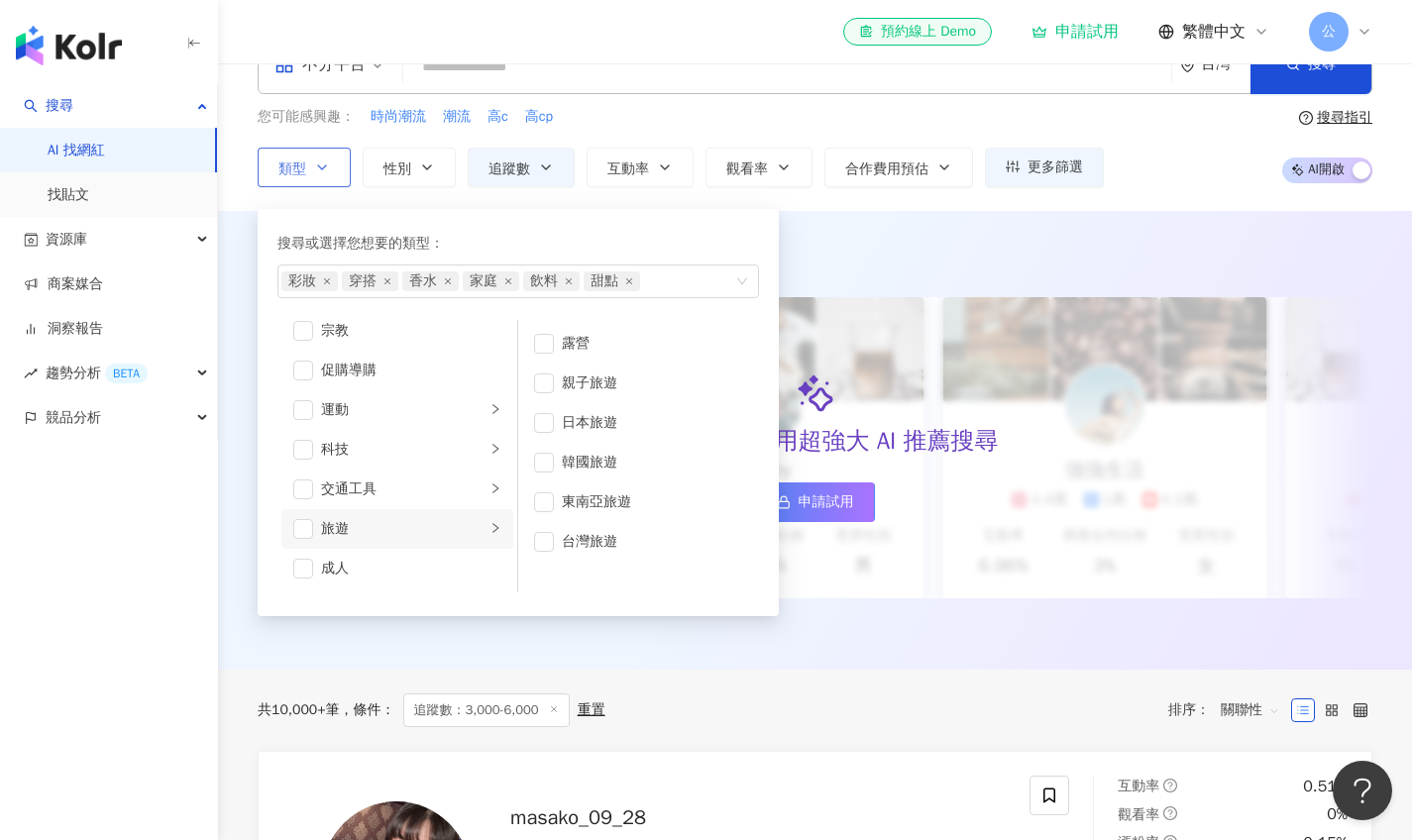 scroll, scrollTop: 81, scrollLeft: 0, axis: vertical 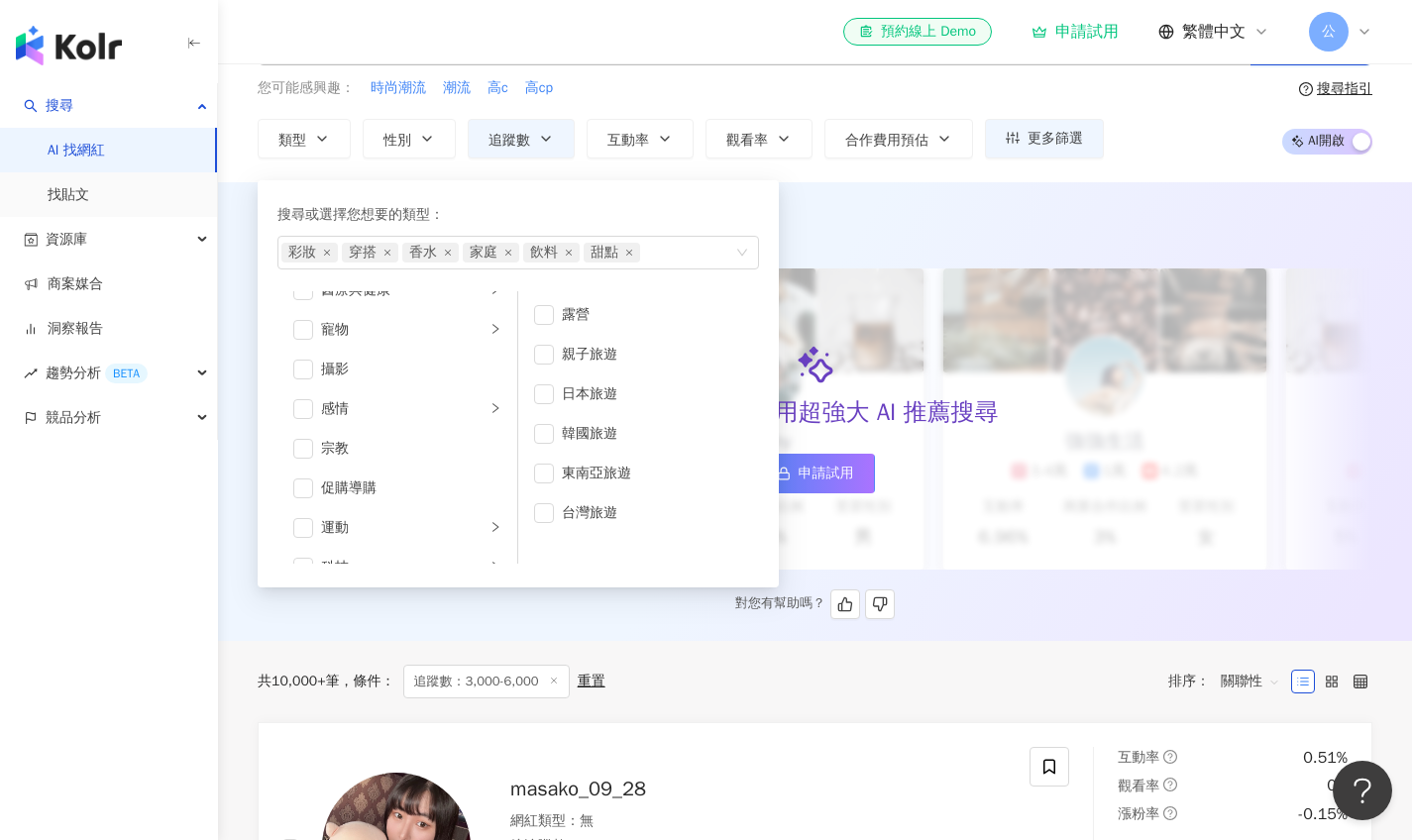 click on "AI 推薦 ： 精選優質網紅 升級方案，使用超強大 AI 推薦搜尋 申請試用 Cindy 1.4萬 1.1萬 3.2萬 互動率 5% 商業合作比例 10% 受眾性別 女 Johnny 2.4萬 999 4.2萬 互動率 6.96% 商業合作比例 0.12% 受眾性別 男 強強生活 3.4萬 1萬 4.2萬 互動率 6.96% 商業合作比例 3% 受眾性別 女 I’m Candy 1.4萬 1.1萬 3.2萬 互動率 5% 商業合作比例 10% 受眾性別 女 Mindy 2.4萬 999 4.2萬 互動率 6.96% 商業合作比例 0.12% 受眾性別 男 美食探險家 3.4萬 1萬 4.2萬 互動率 6.96% 商業合作比例 3% 受眾性別 女 雨天窩在窗邊 1.4萬 1.1萬 3.2萬 互動率 5% 商業合作比例 10% 受眾性別 女 甜點地圖 2.4萬 999 4.2萬 互動率 6.96% 商業合作比例 0.12% 受眾性別 男 味蕾旅行家 3.4萬 1萬 4.2萬 互動率 6.96% 商業合作比例 3% 受眾性別 女 甜甜ㄉ每一天 1.4萬 1.1萬 3.2萬 互動率 5% 商業合作比例 10% 受眾性別 女 品牌 A 2.4萬 999 4.2萬 互動率 6.96% 0.12% 男 1萬" at bounding box center [815, 415] 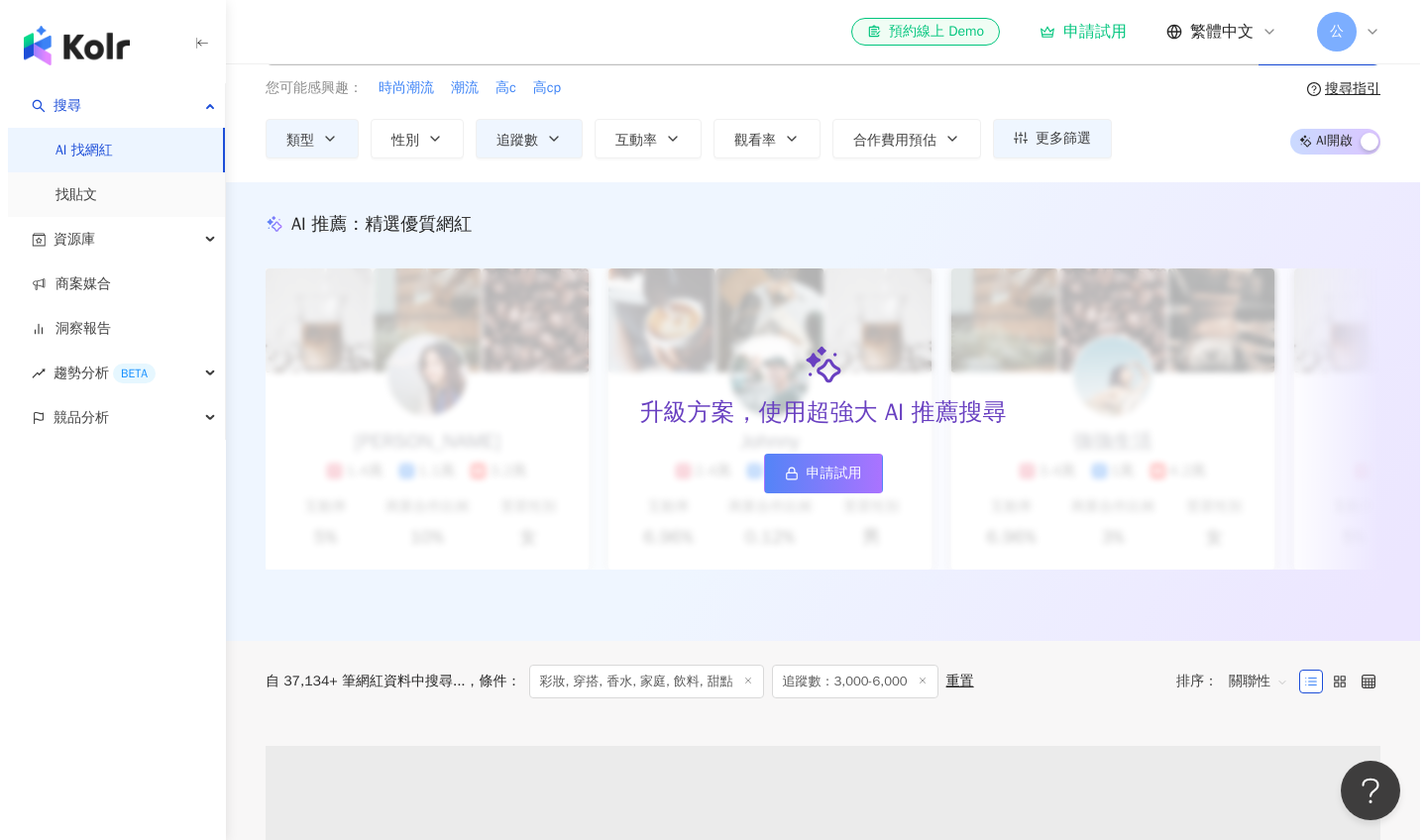 scroll, scrollTop: 0, scrollLeft: 0, axis: both 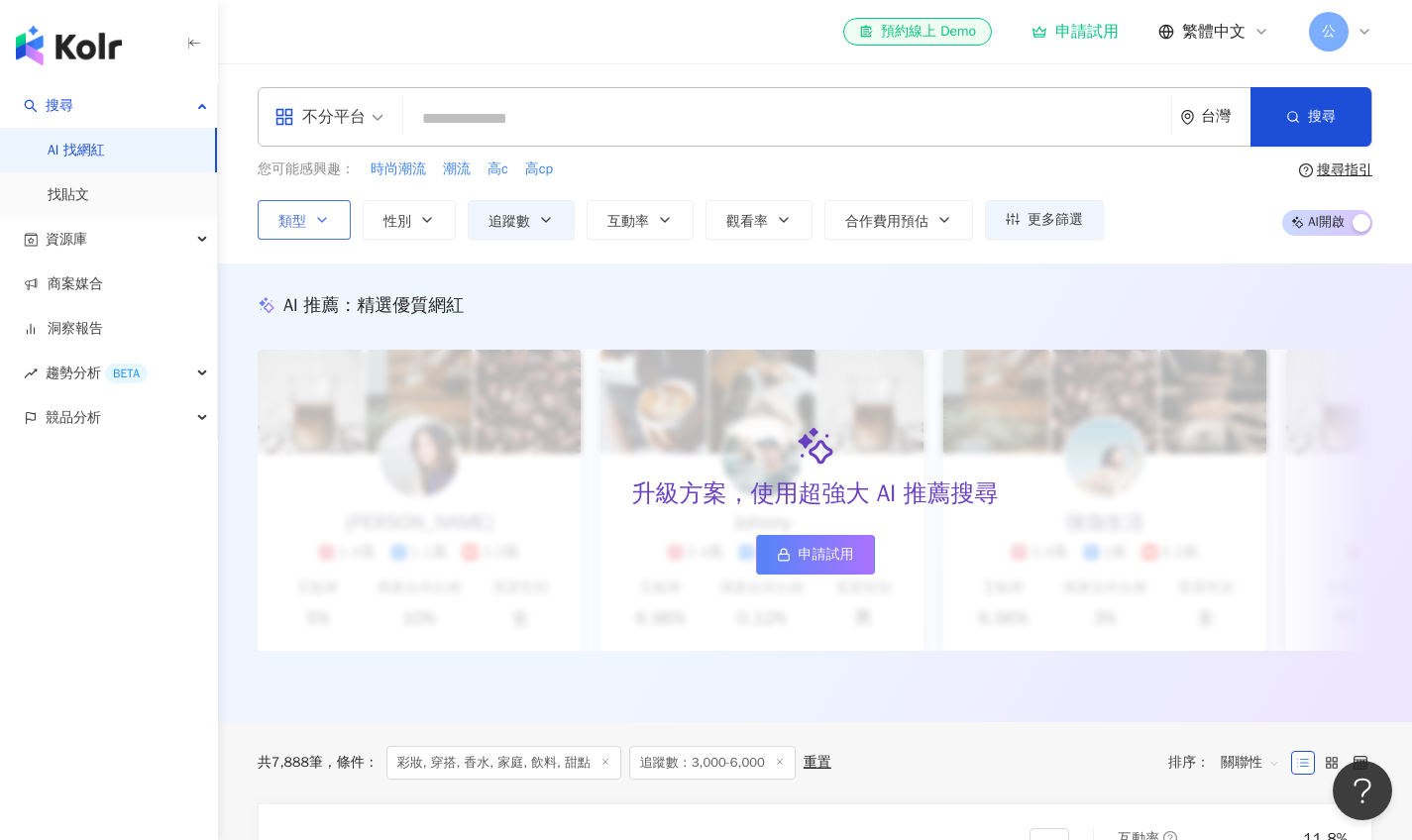 click on "類型" at bounding box center [304, 220] 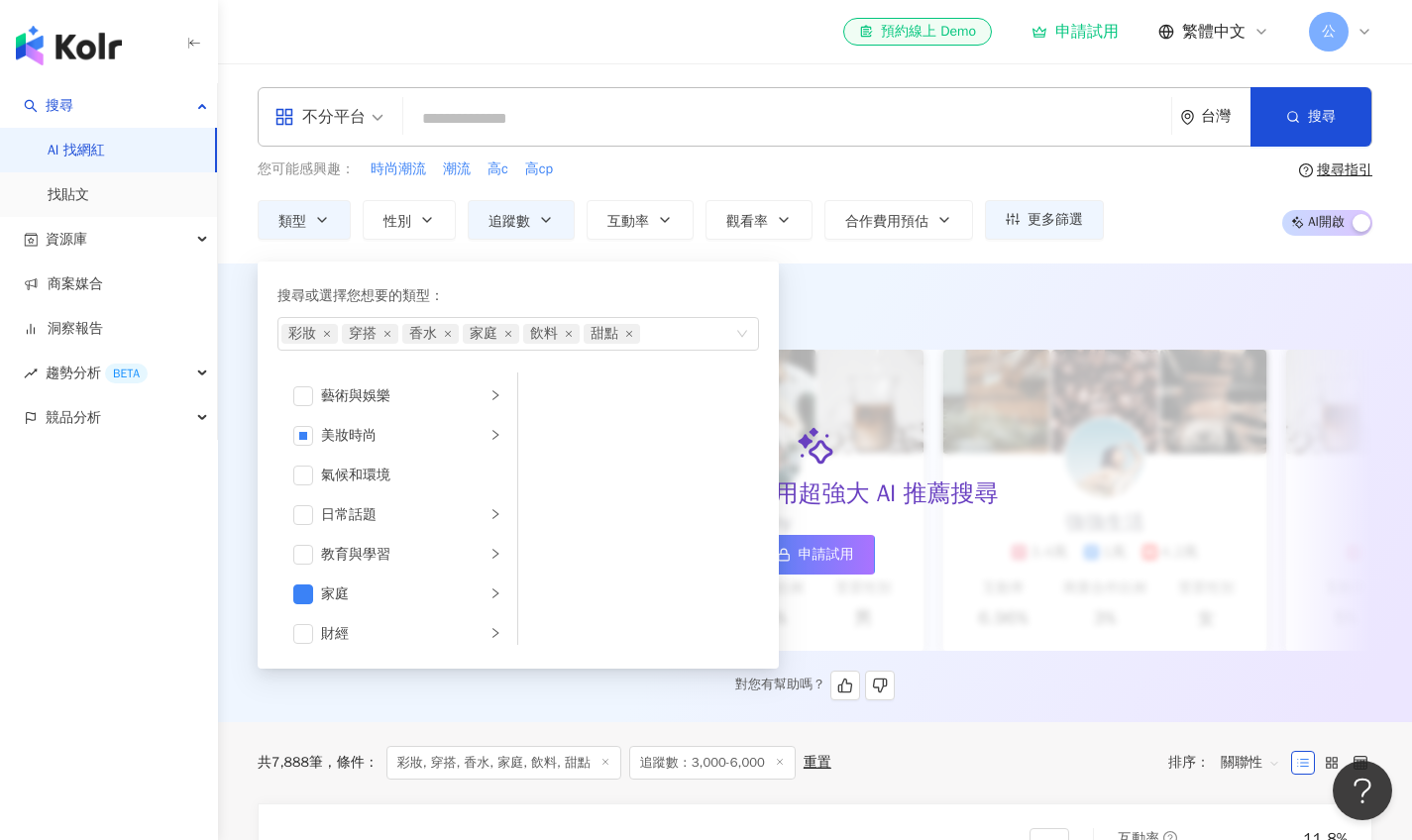 click on "AI 推薦 ： 精選優質網紅" at bounding box center [815, 305] 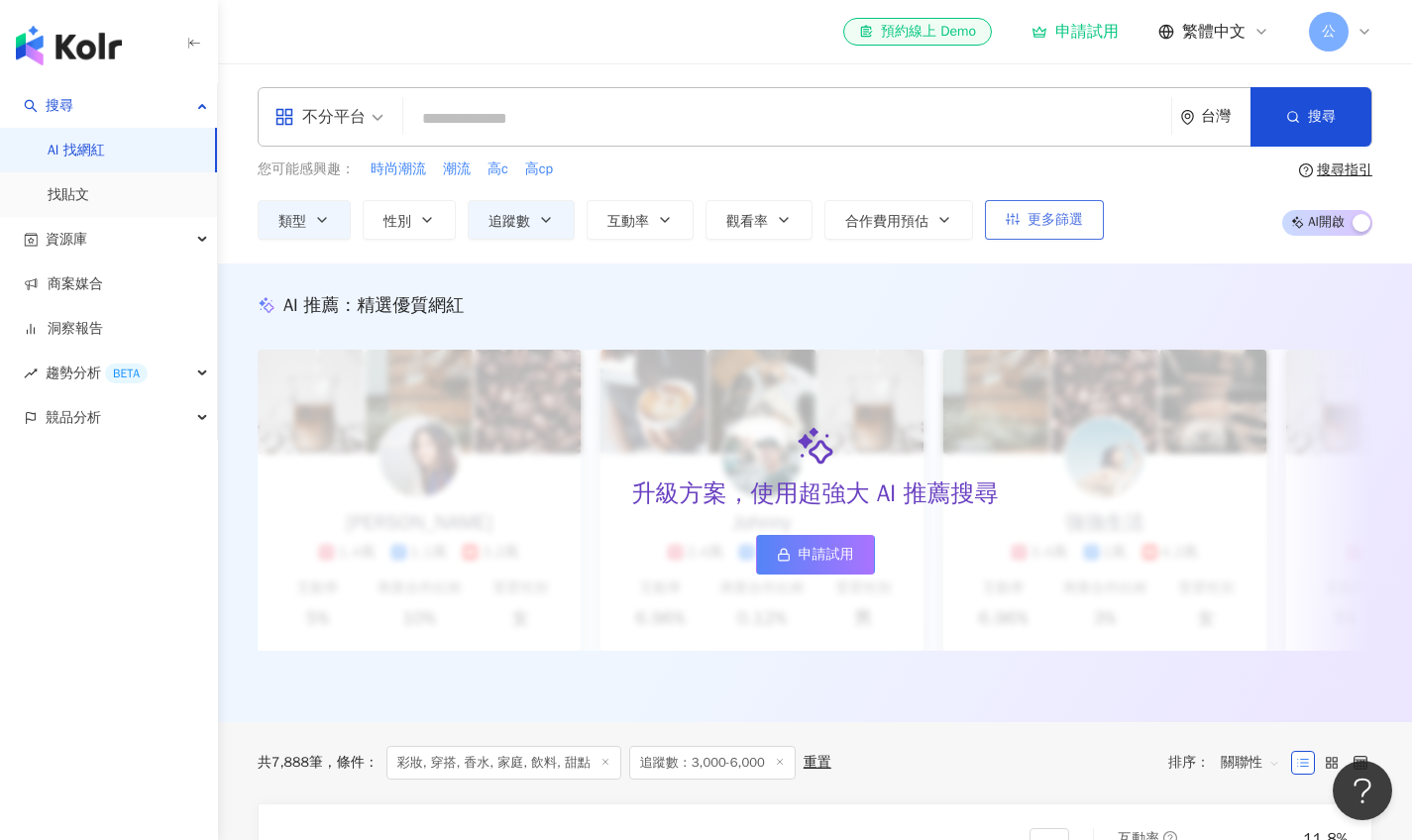 click on "更多篩選" at bounding box center (1055, 220) 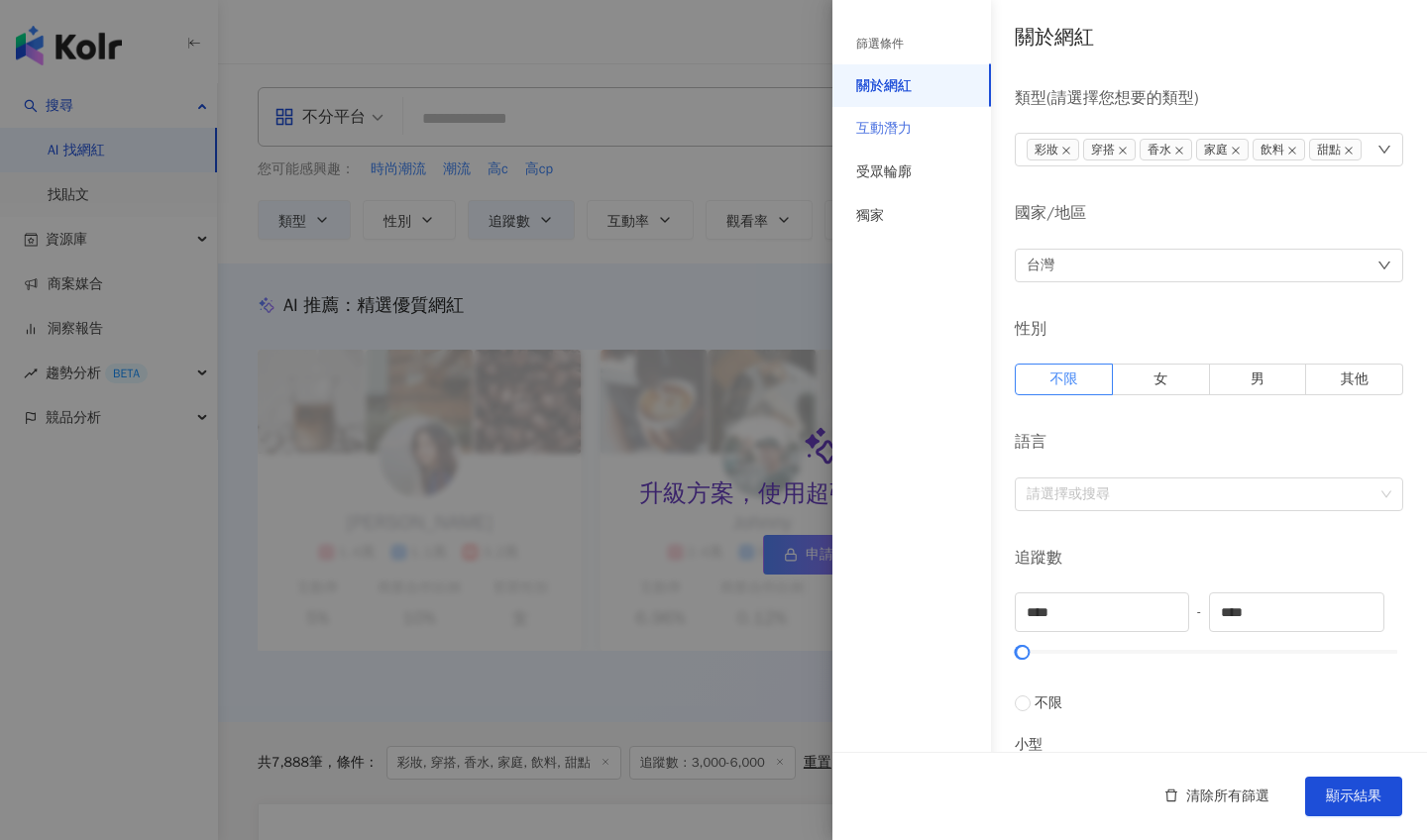 click on "互動潛力" at bounding box center [912, 129] 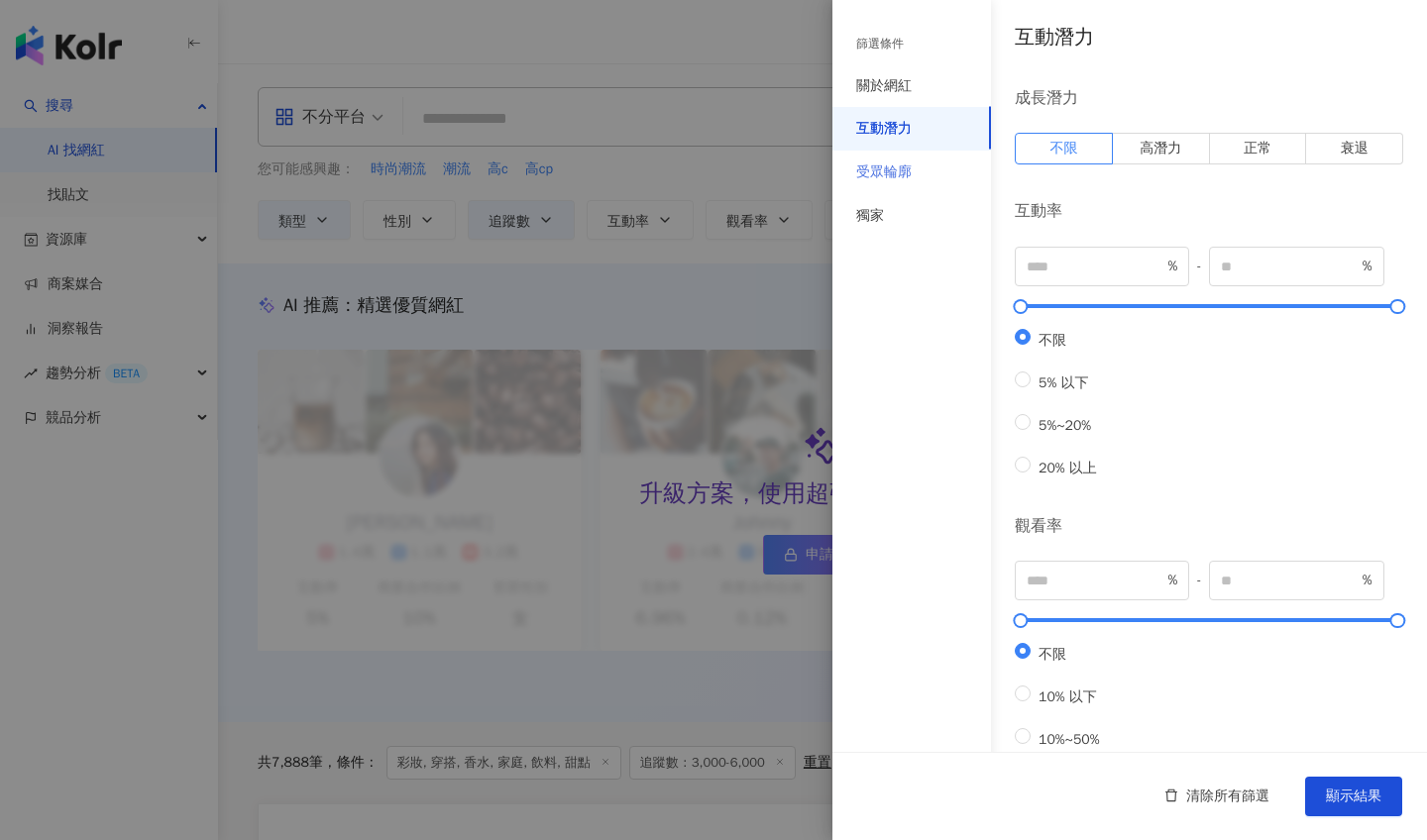 click on "受眾輪廓" at bounding box center (912, 172) 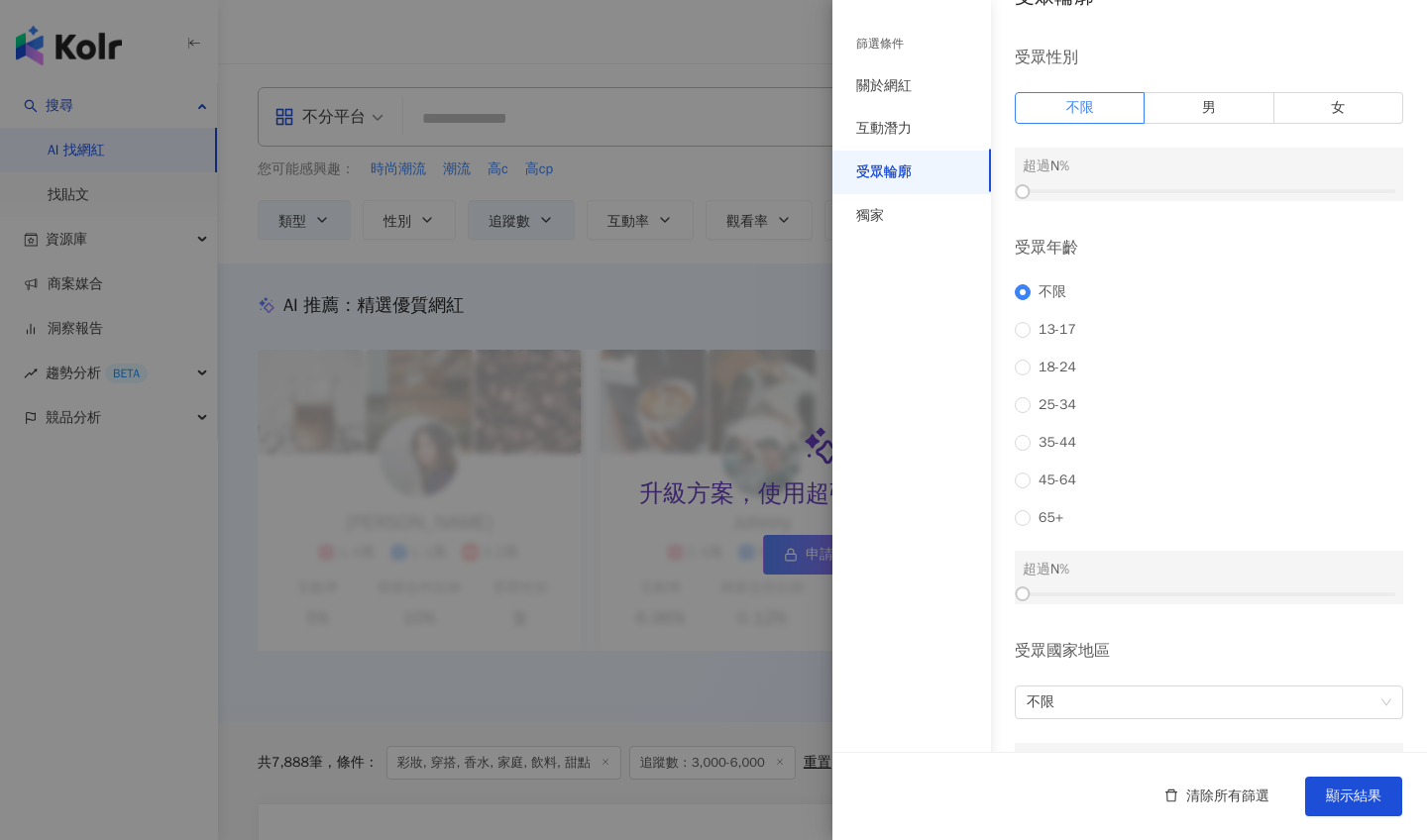 scroll, scrollTop: 100, scrollLeft: 0, axis: vertical 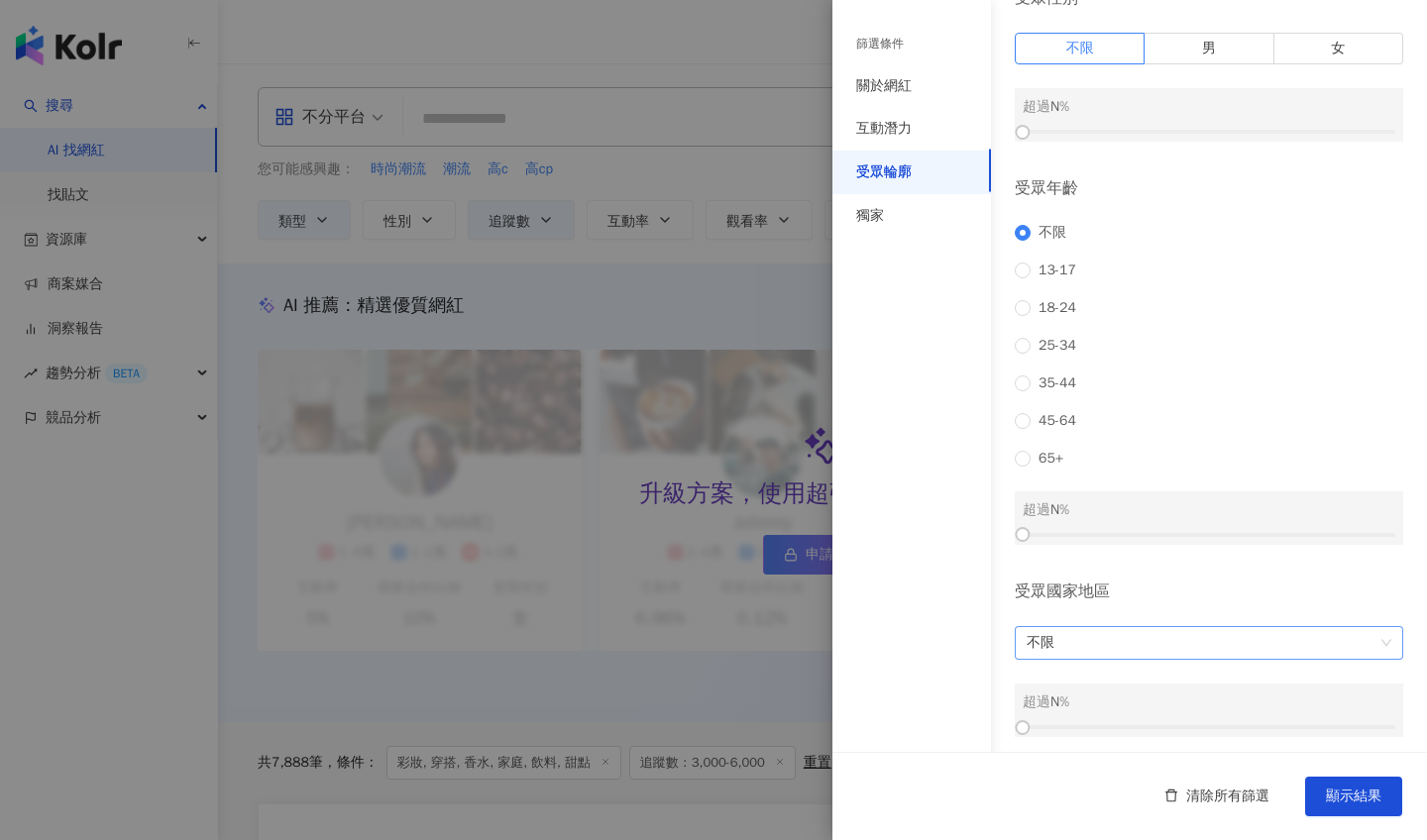 click on "不限" at bounding box center [1209, 643] 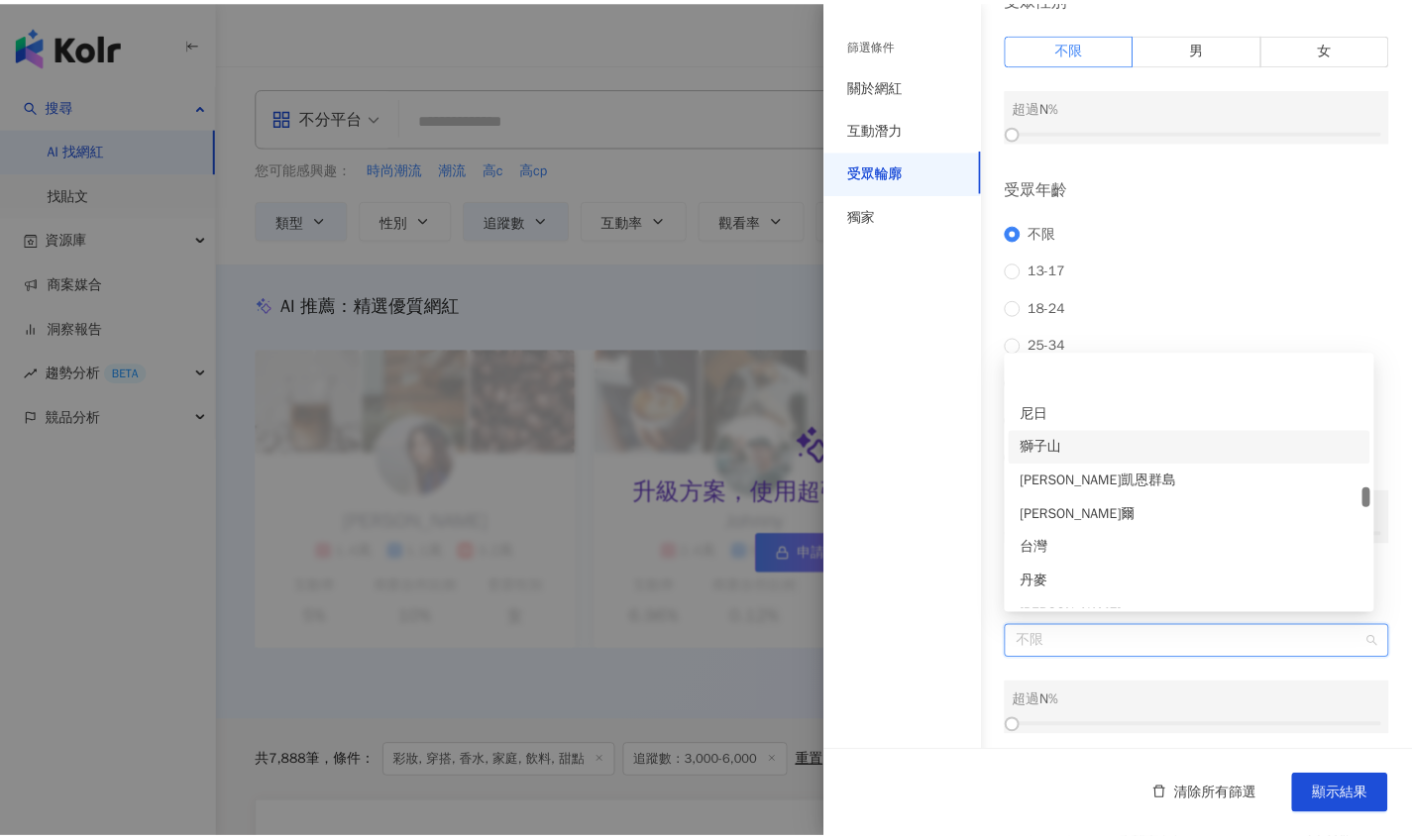 scroll, scrollTop: 4199, scrollLeft: 0, axis: vertical 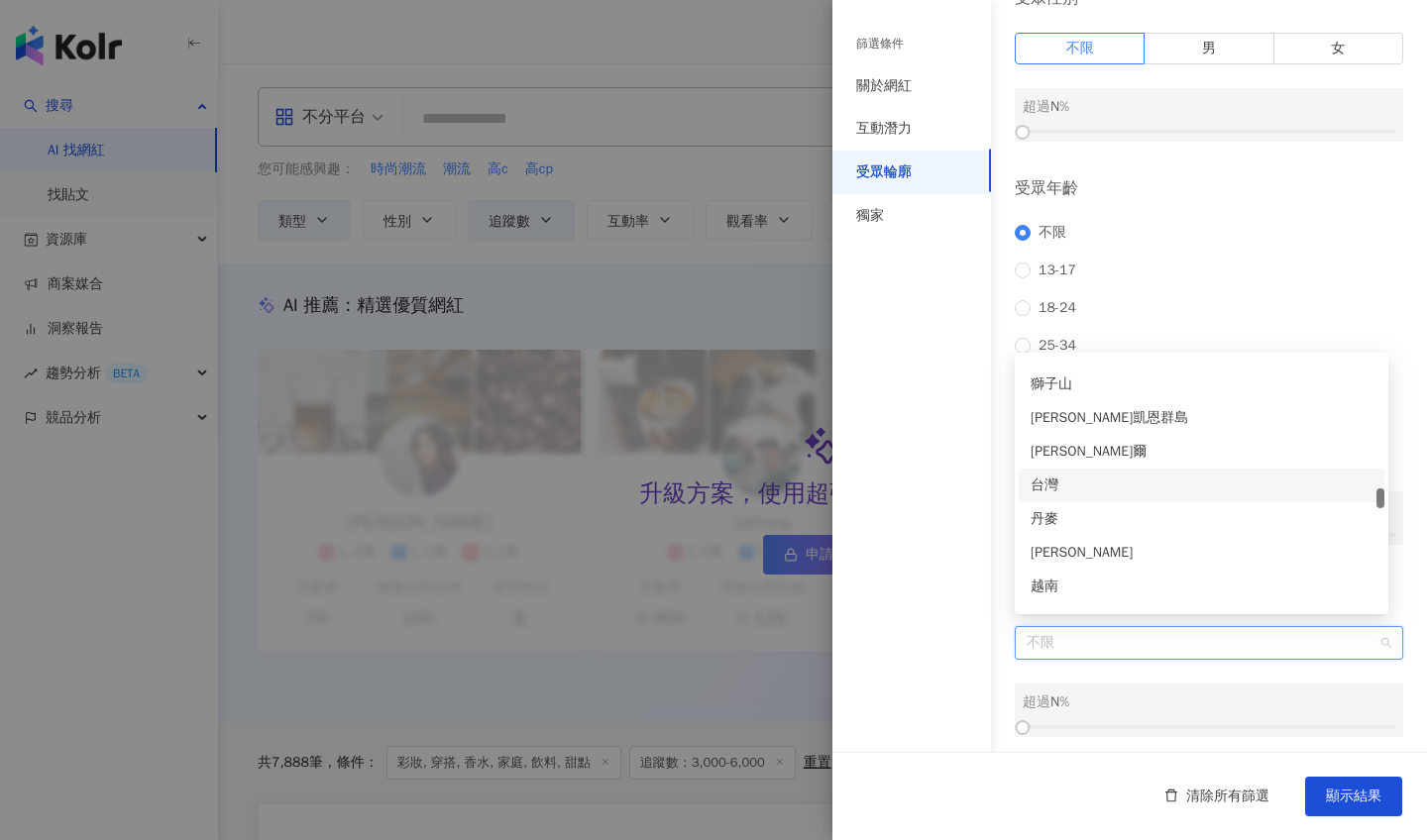 click on "台灣" at bounding box center (1201, 485) 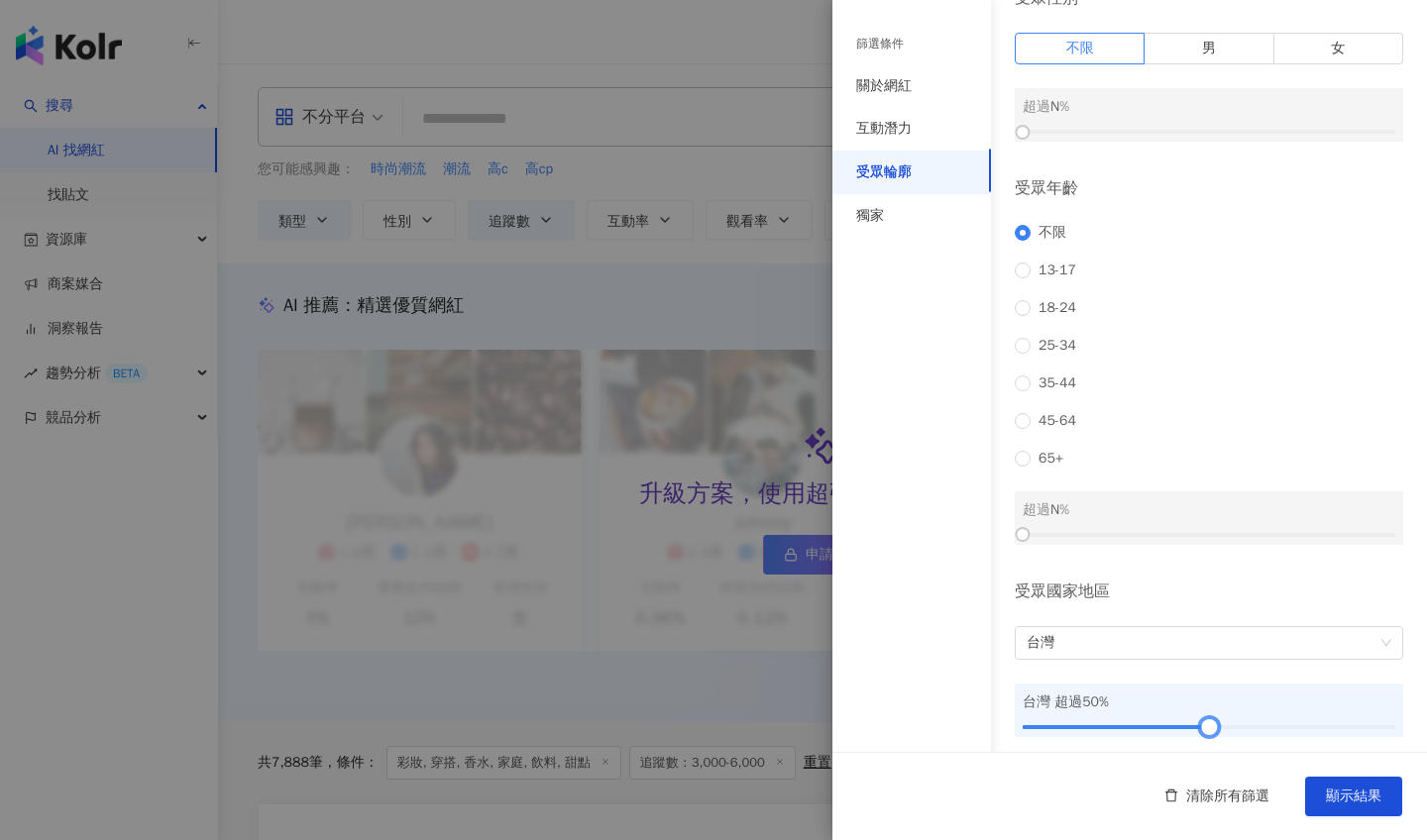 drag, startPoint x: 1023, startPoint y: 714, endPoint x: 1200, endPoint y: 746, distance: 179.8694 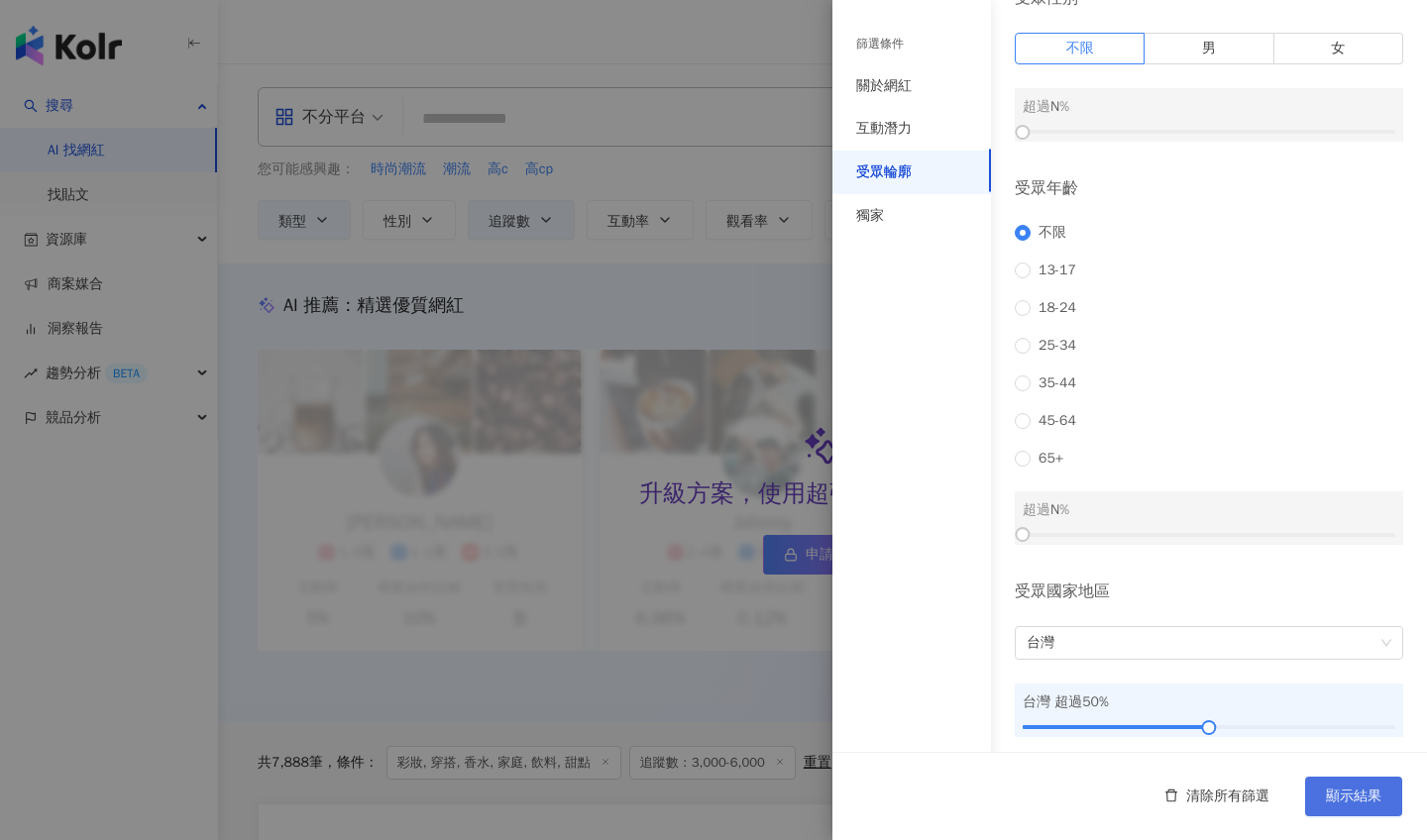 click on "顯示結果" at bounding box center (1354, 796) 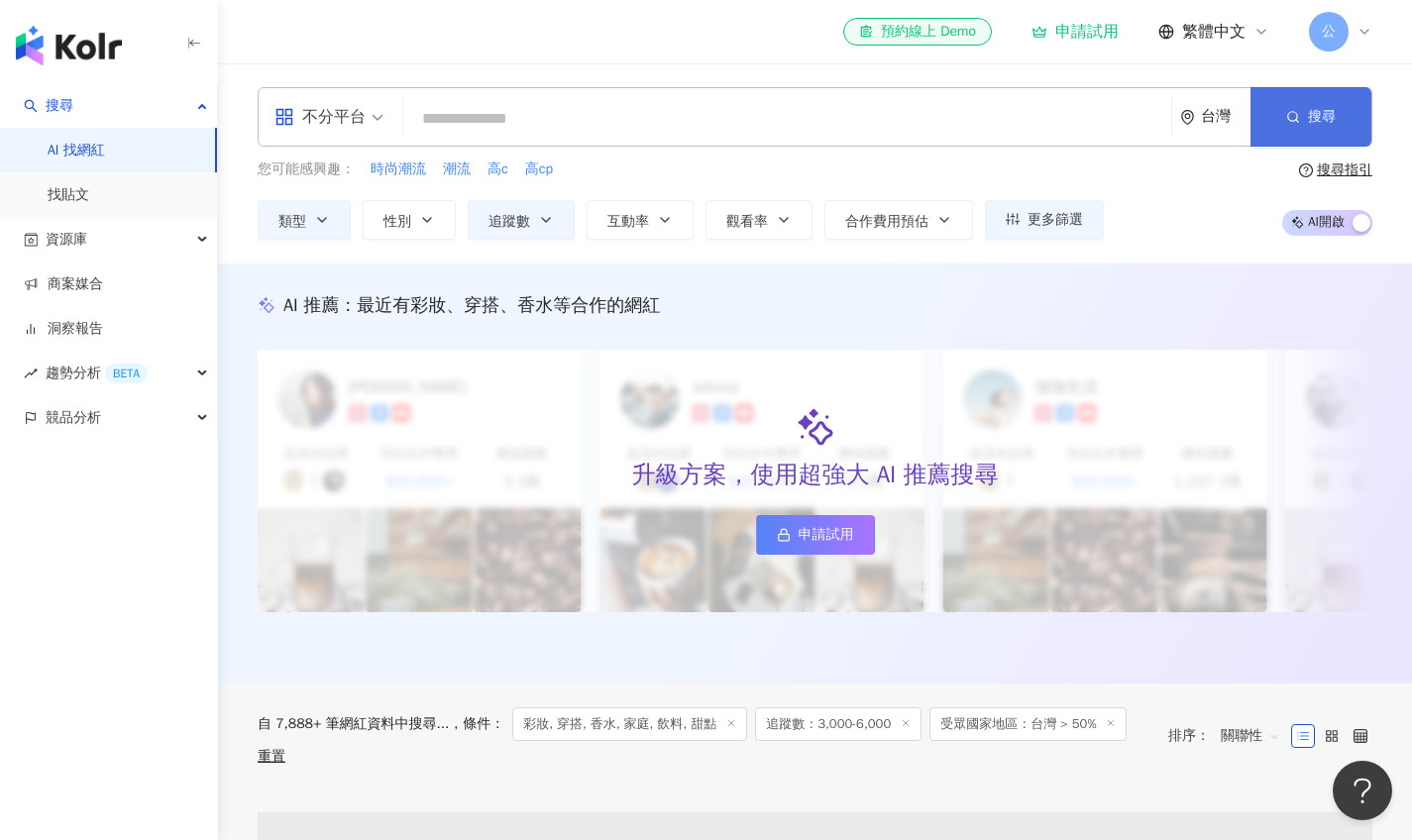 click 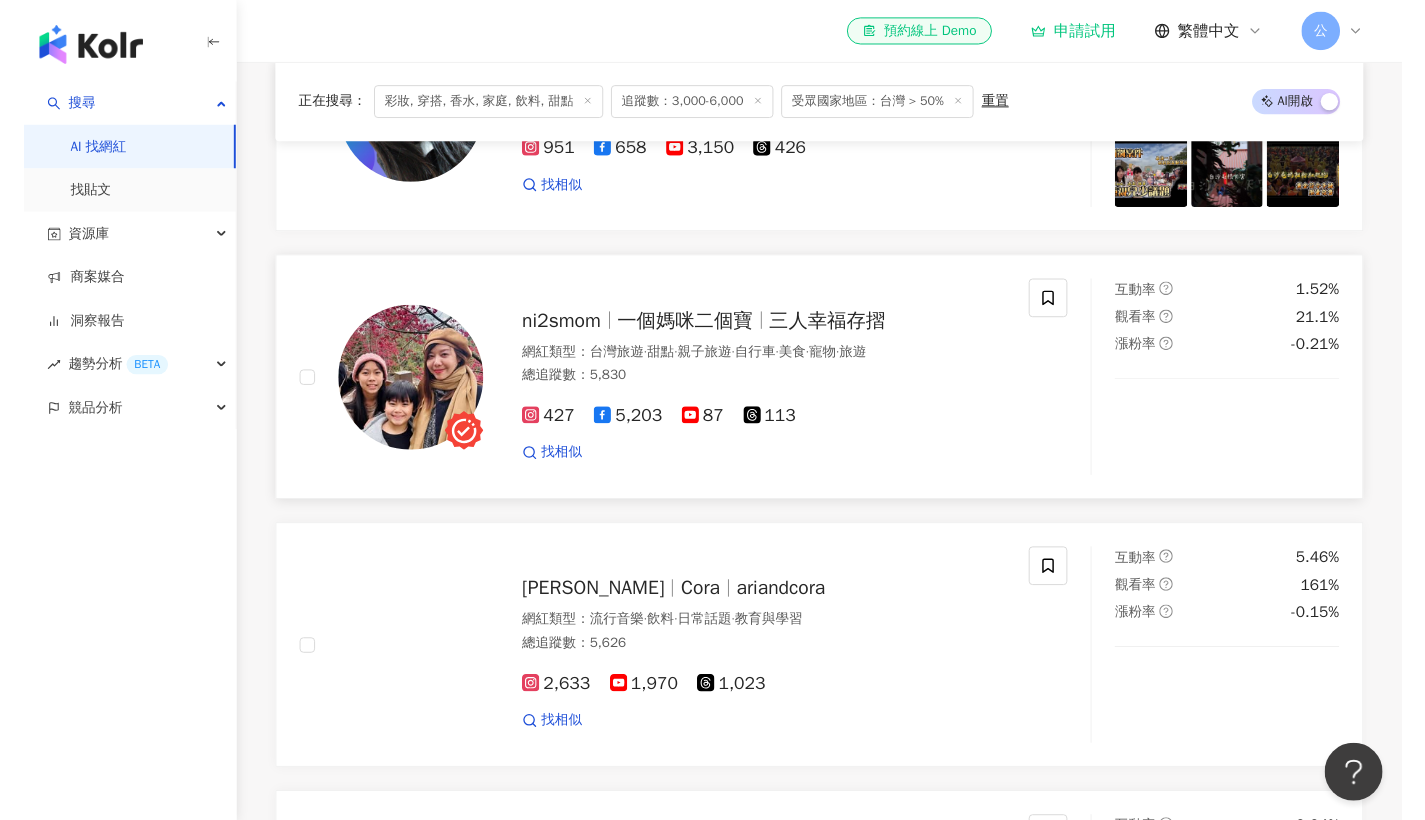 scroll, scrollTop: 935, scrollLeft: 0, axis: vertical 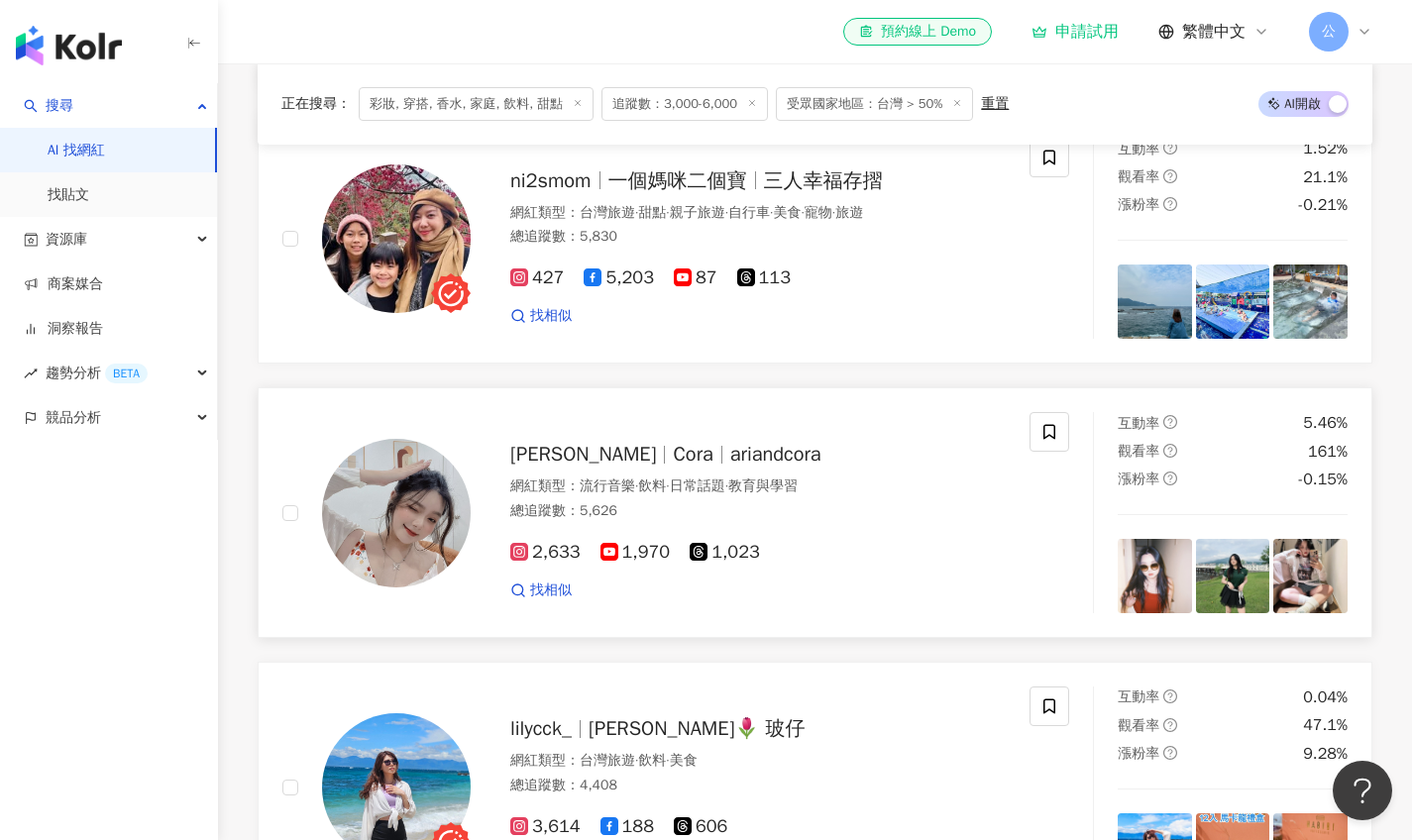click on "ariandcora" at bounding box center (776, 454) 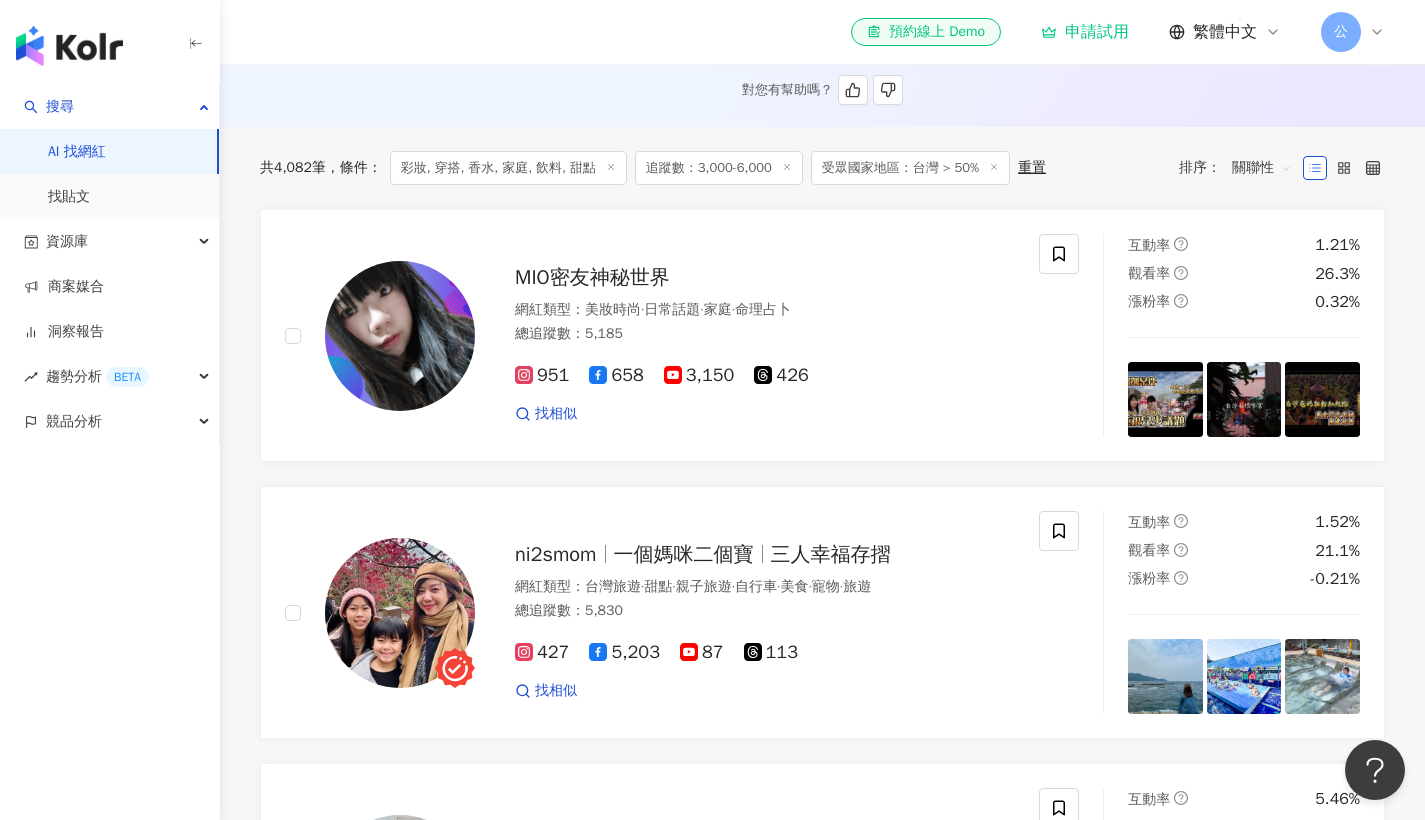 scroll, scrollTop: 0, scrollLeft: 0, axis: both 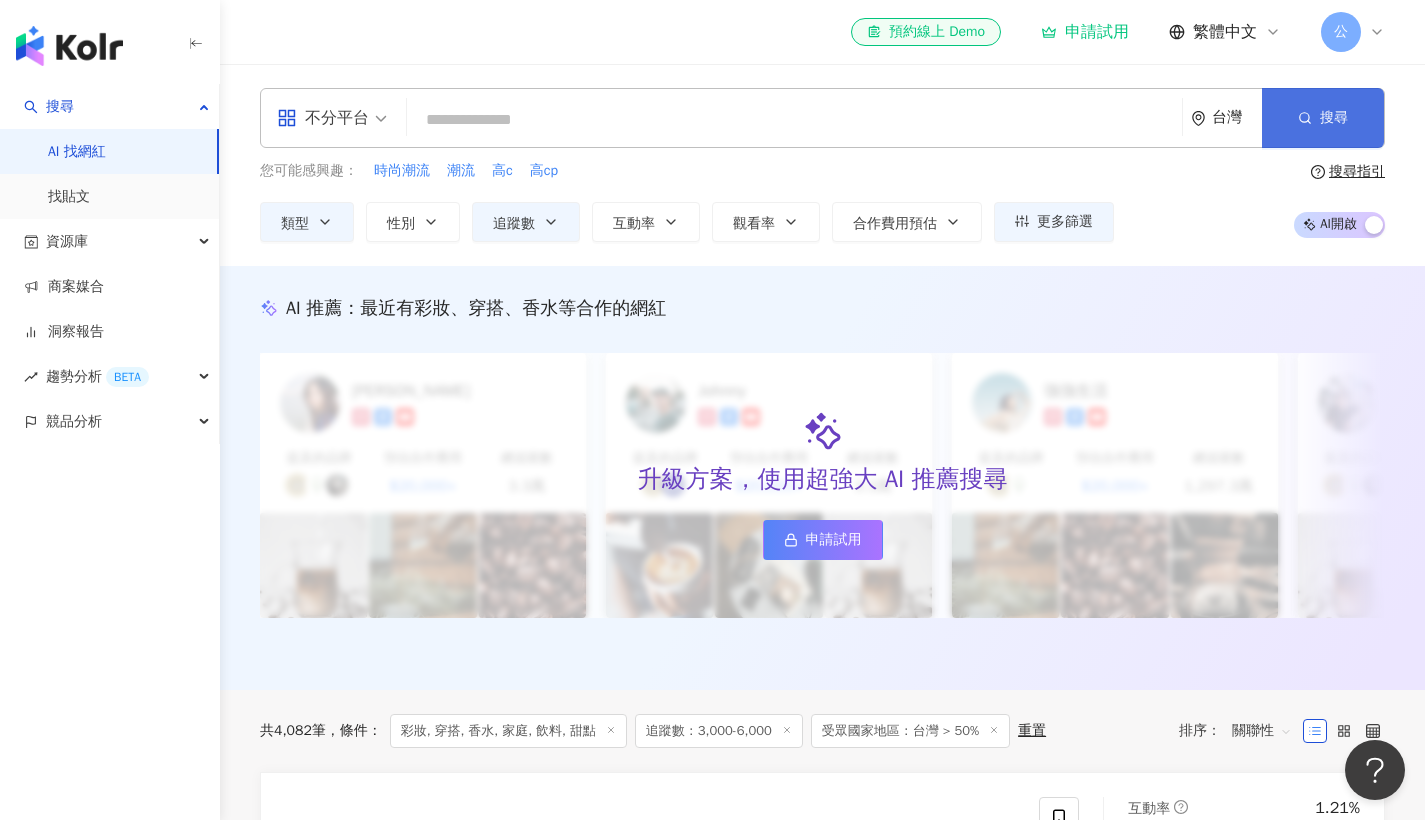 click on "搜尋" at bounding box center (1323, 118) 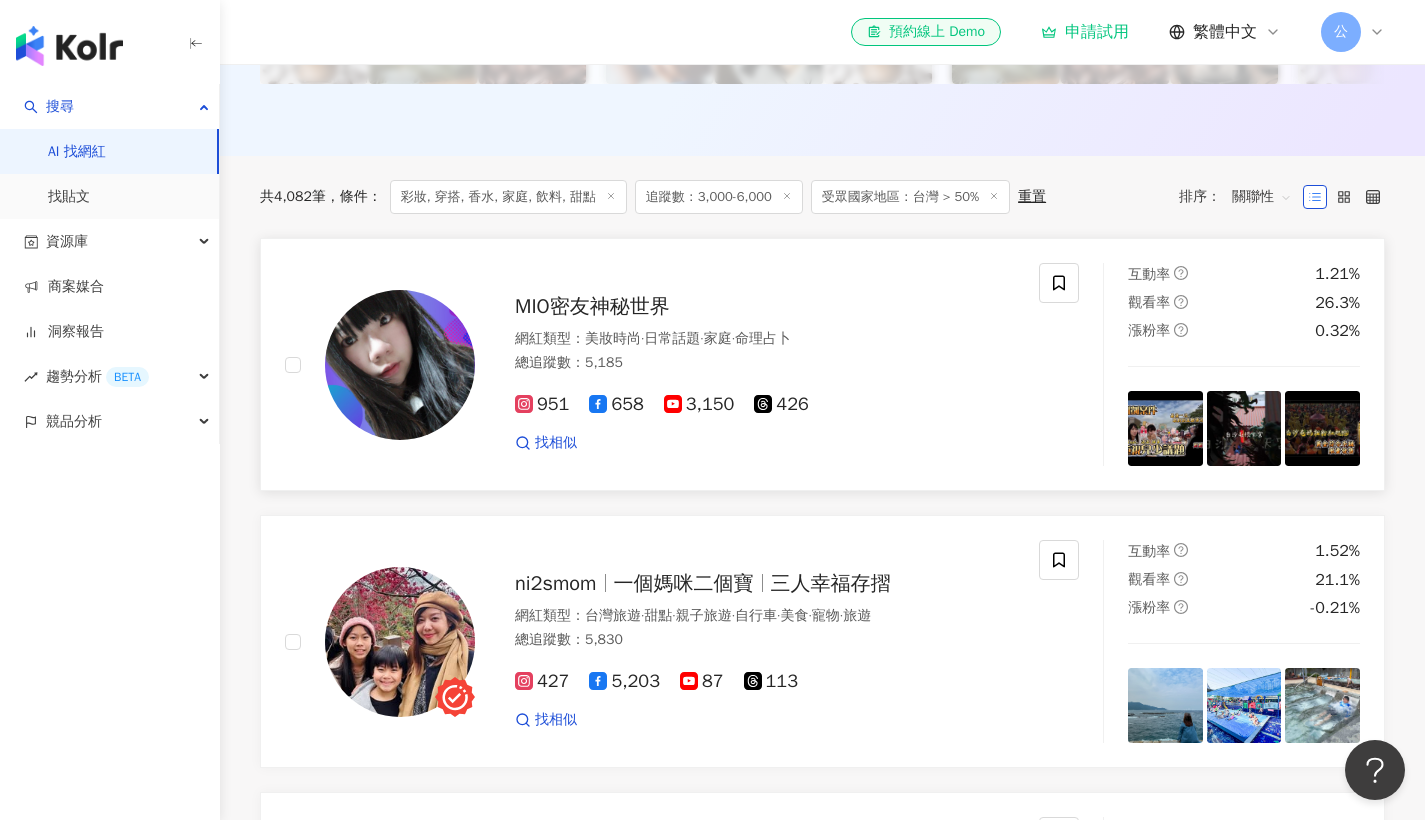 scroll, scrollTop: 0, scrollLeft: 0, axis: both 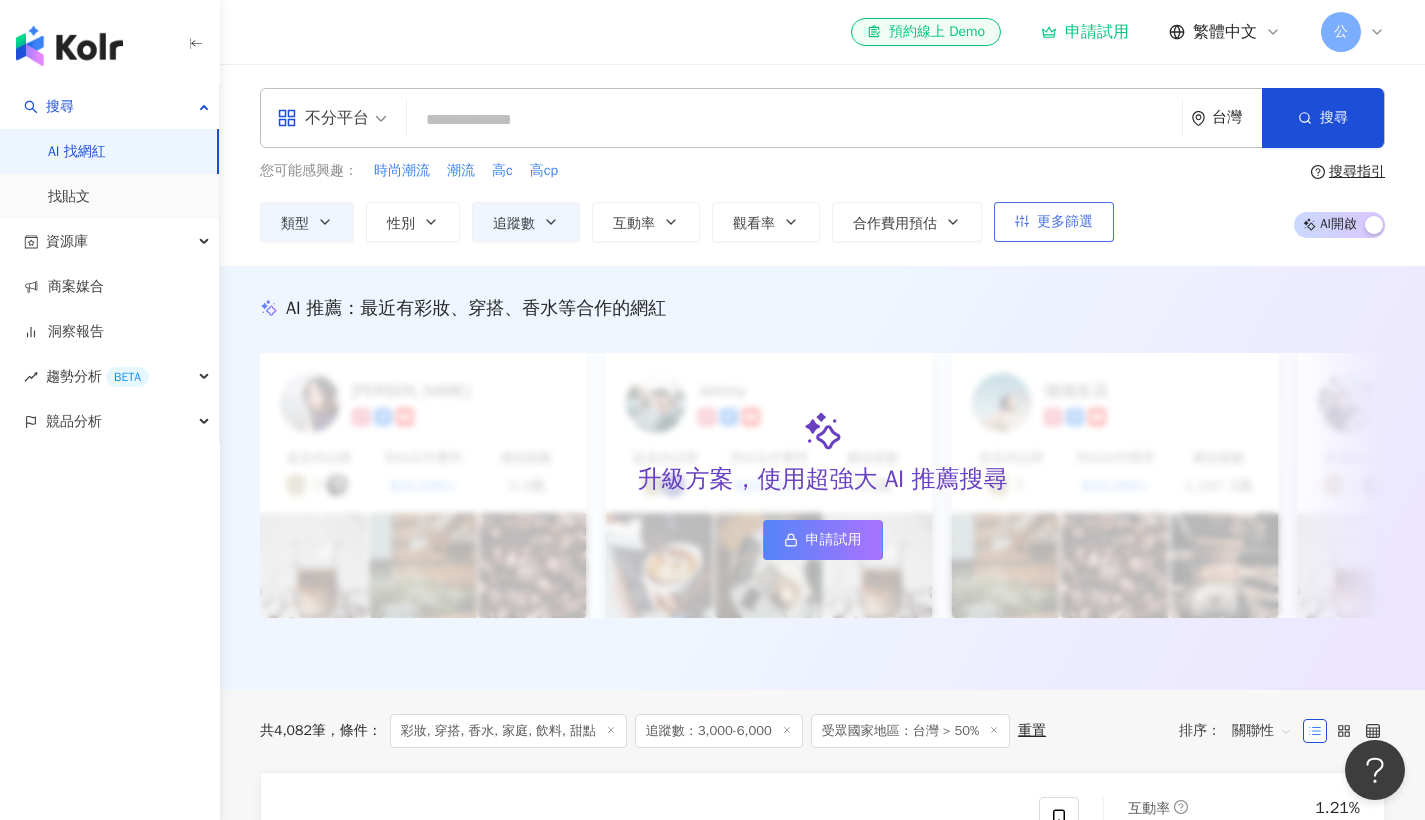 click on "更多篩選" at bounding box center [1065, 222] 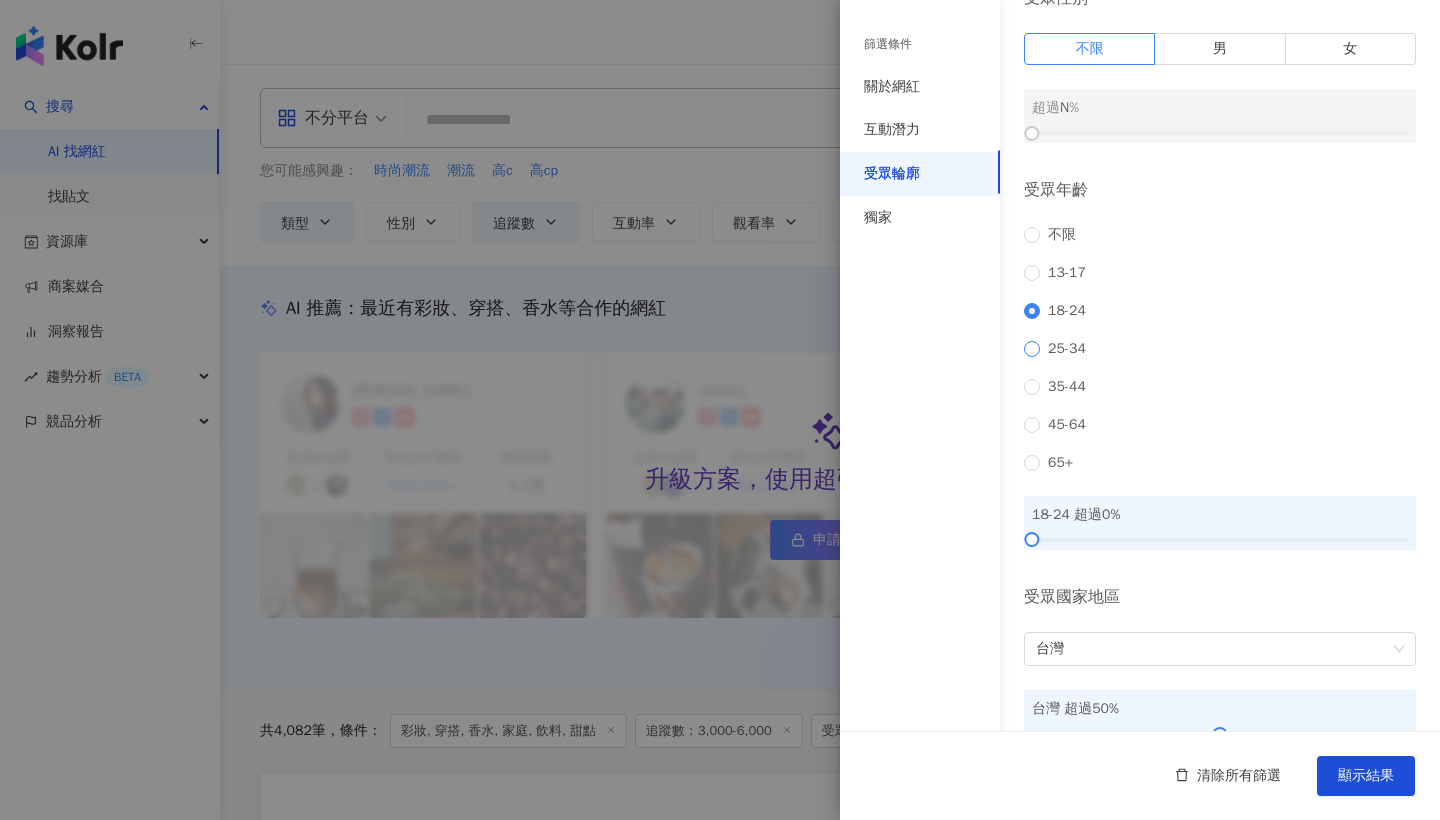 click at bounding box center [1032, 349] 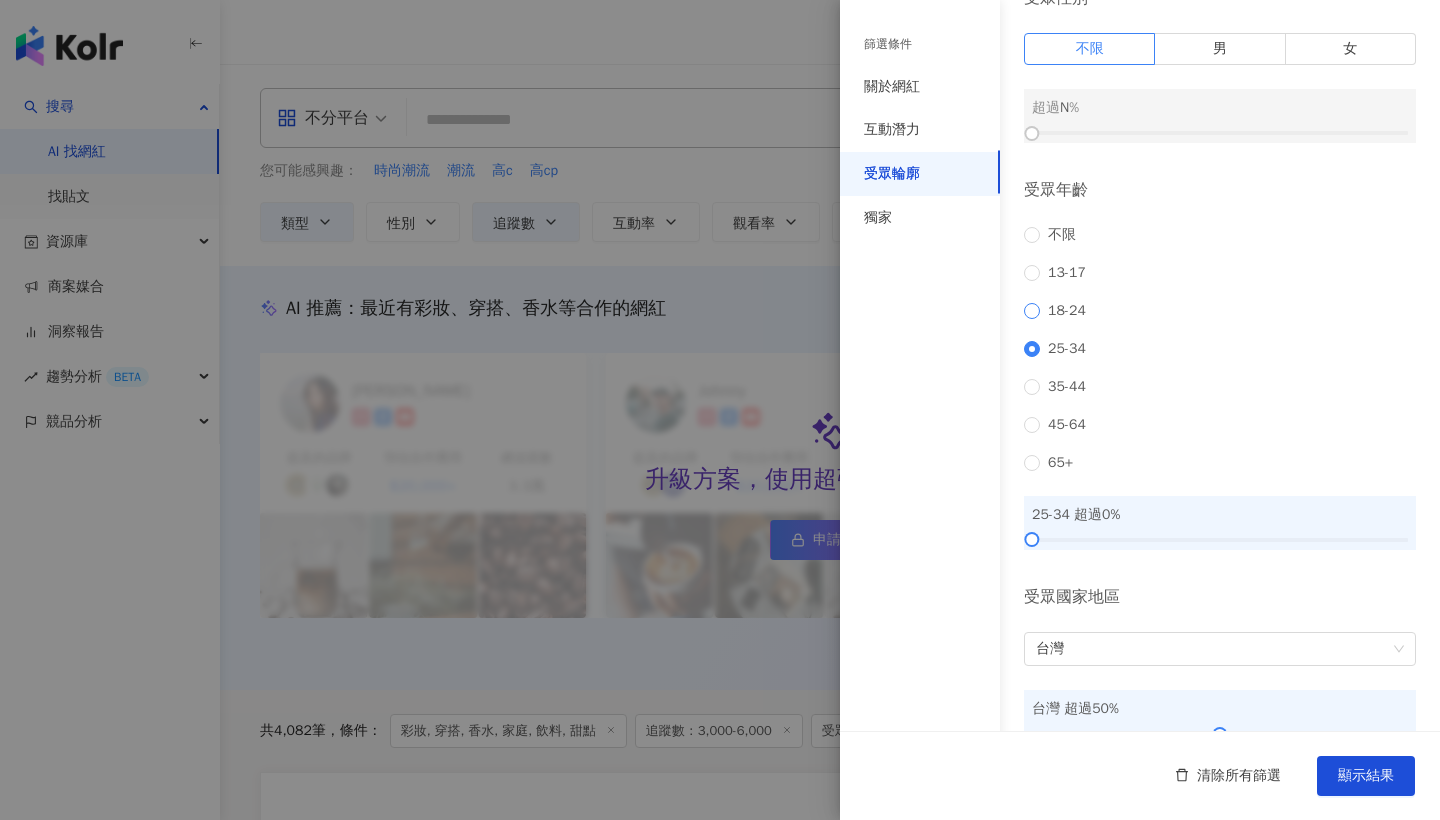 click at bounding box center (1032, 311) 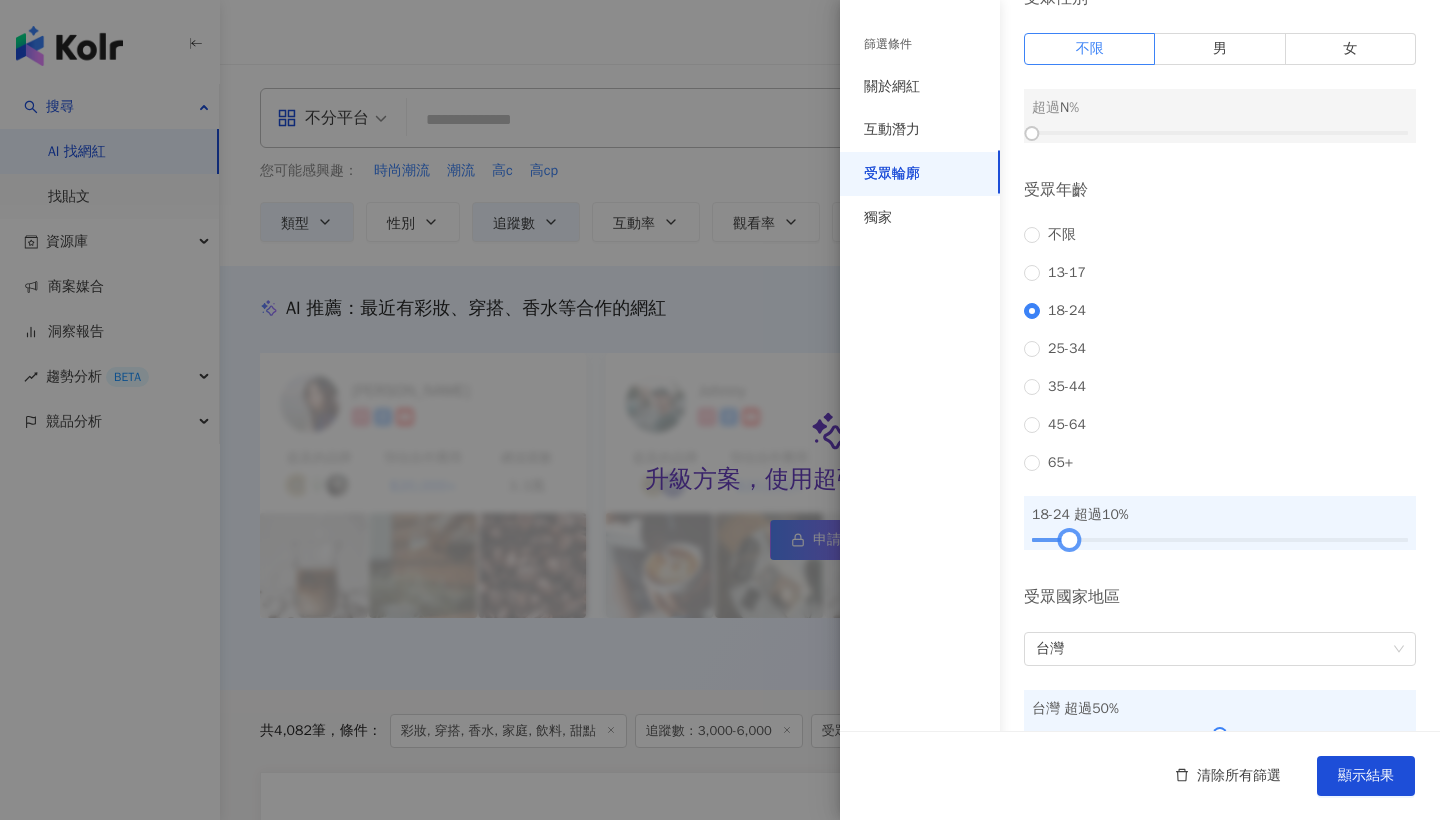 click at bounding box center [1220, 540] 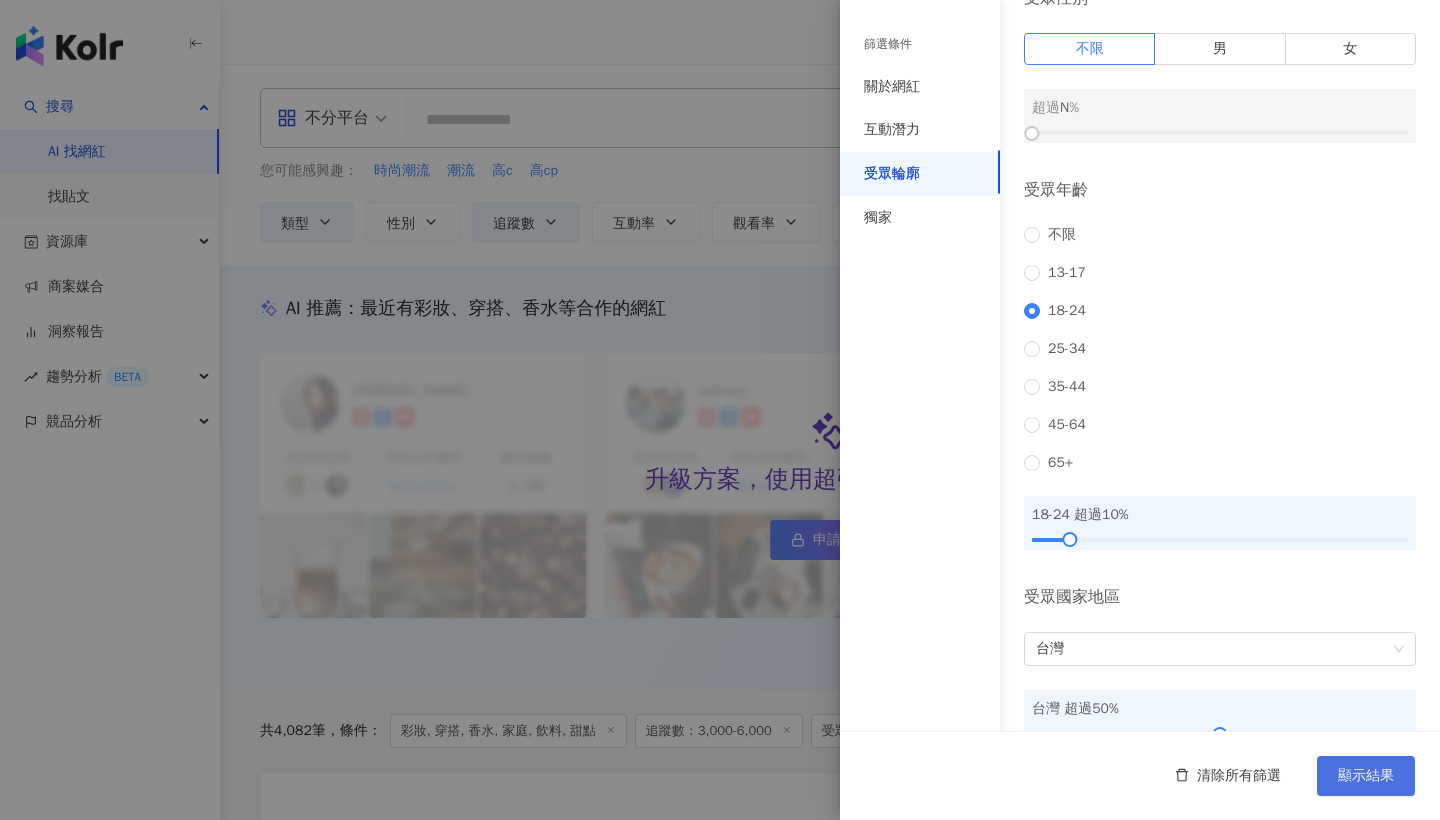 click on "顯示結果" at bounding box center (1366, 776) 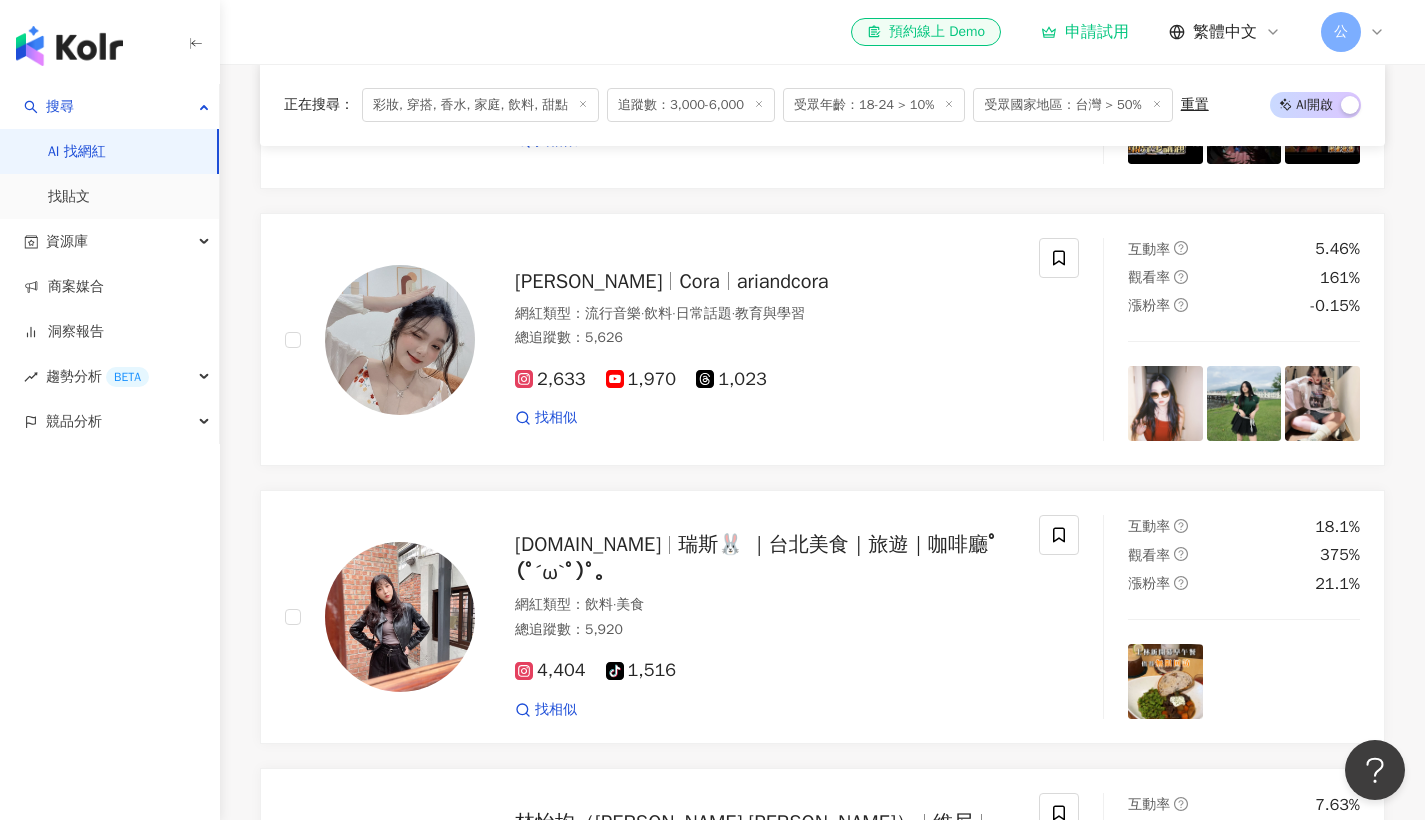 scroll, scrollTop: 980, scrollLeft: 0, axis: vertical 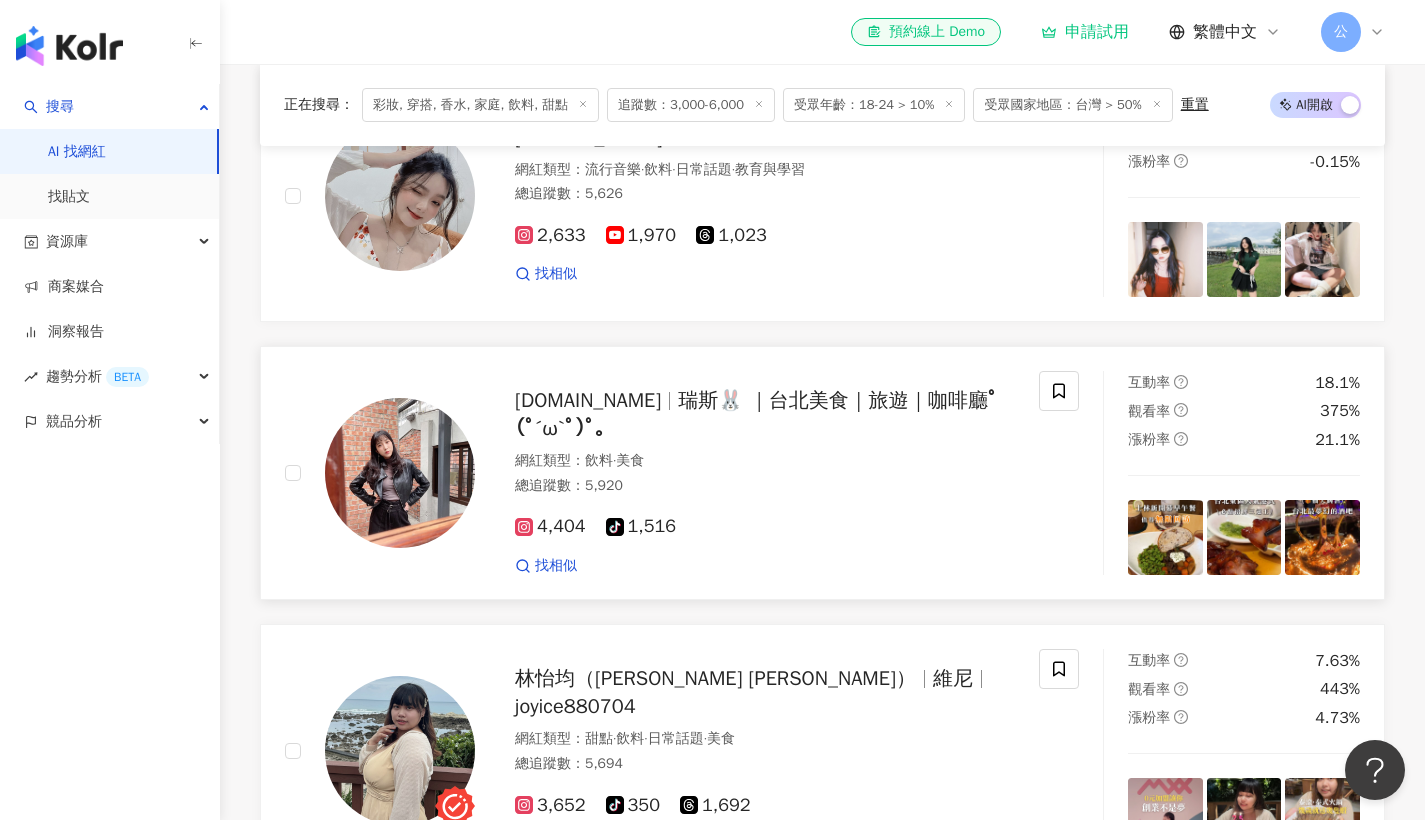 click on "瑞斯🐰 ｜台北美食｜旅遊｜咖啡廳ﾟ(ﾟ´ω`ﾟ)ﾟ｡" at bounding box center [756, 414] 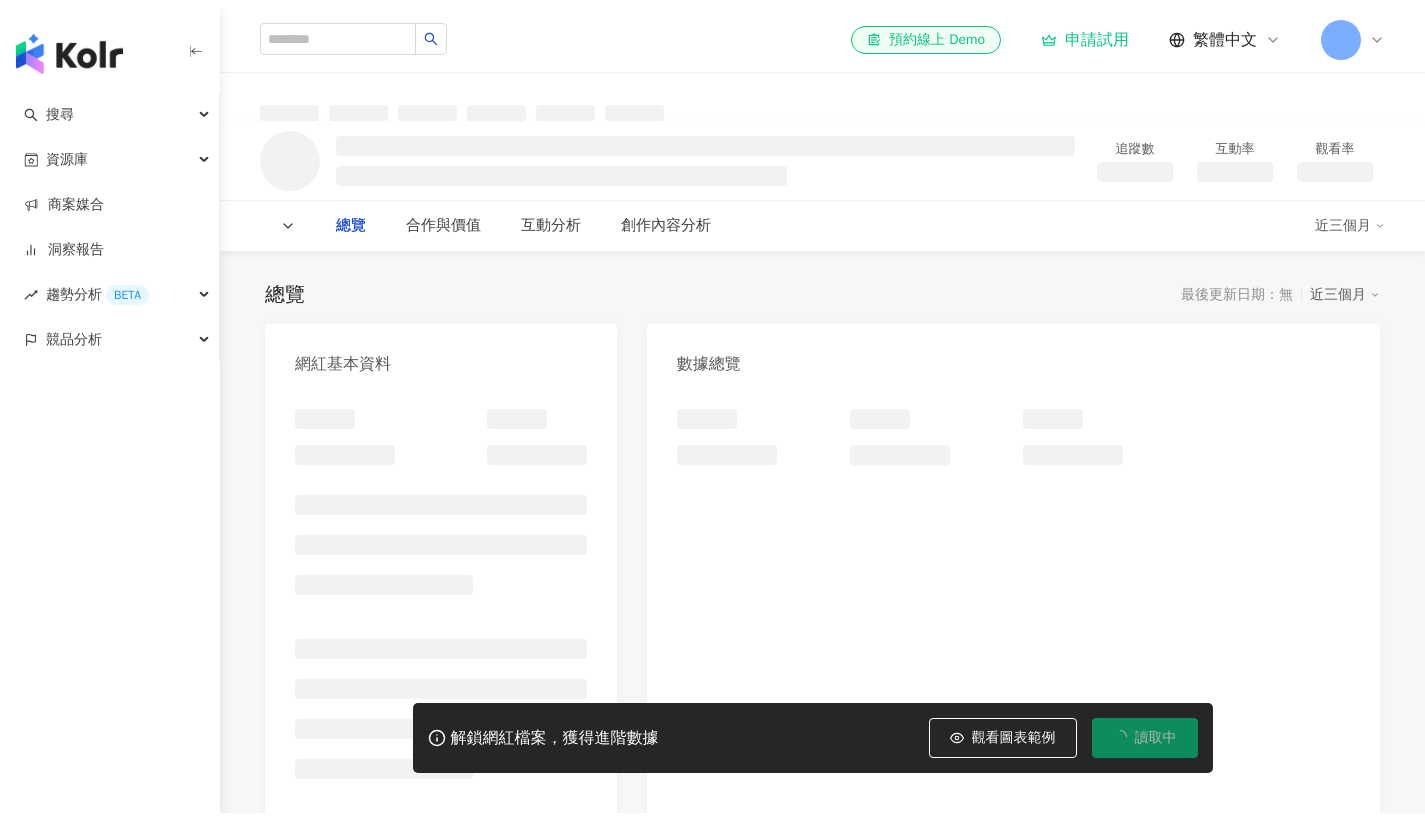 scroll, scrollTop: 0, scrollLeft: 0, axis: both 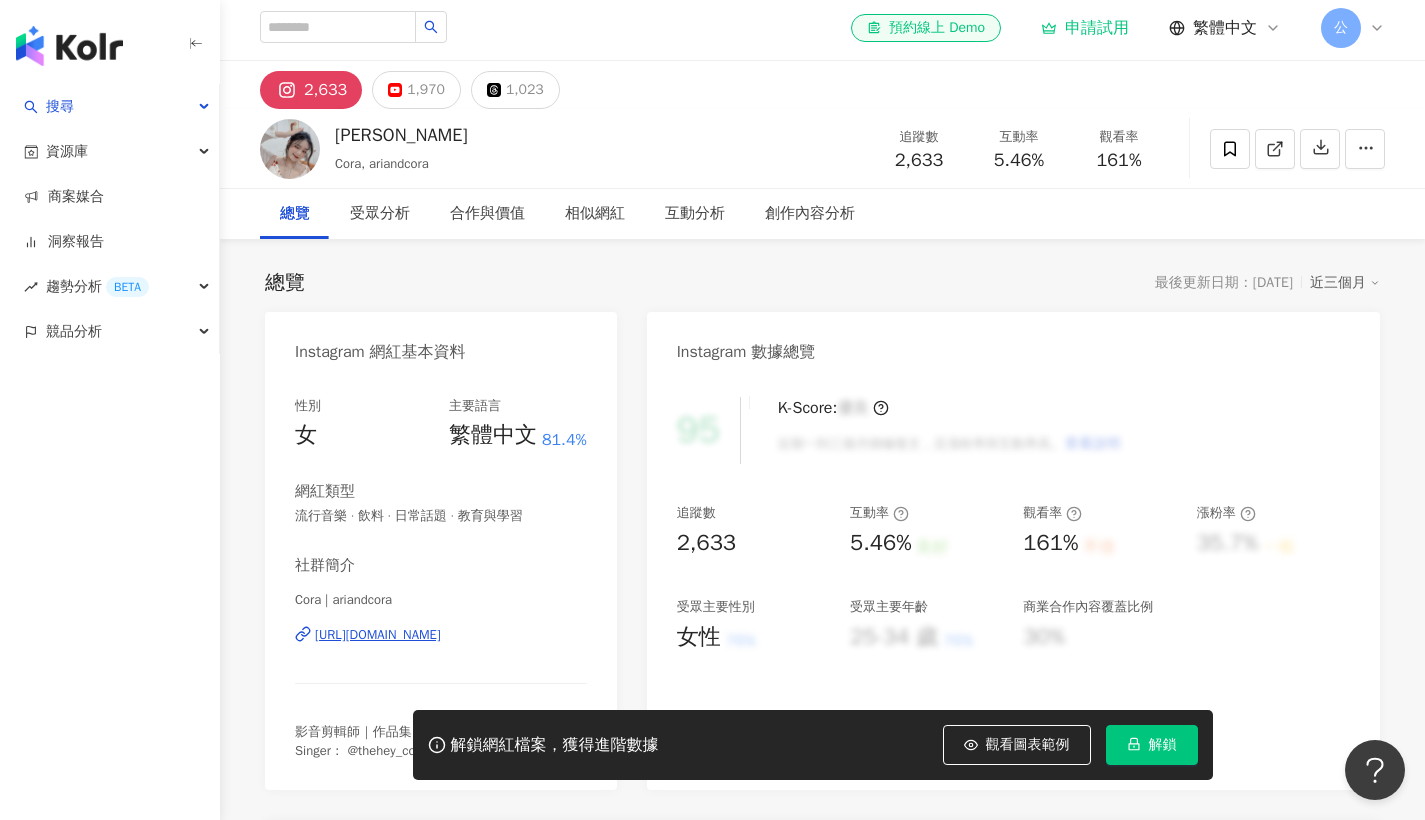 click on "[URL][DOMAIN_NAME]" at bounding box center (378, 635) 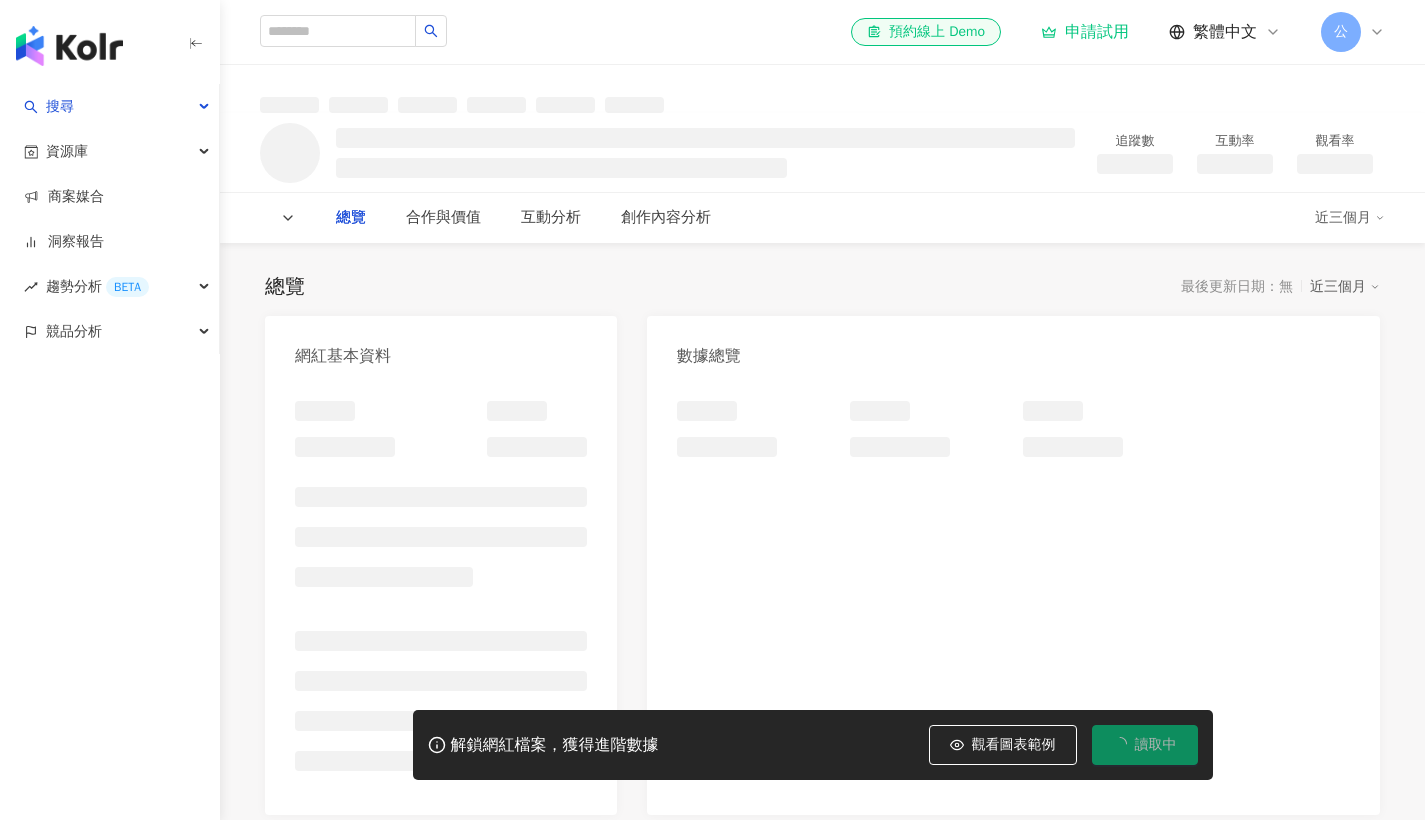 scroll, scrollTop: 0, scrollLeft: 0, axis: both 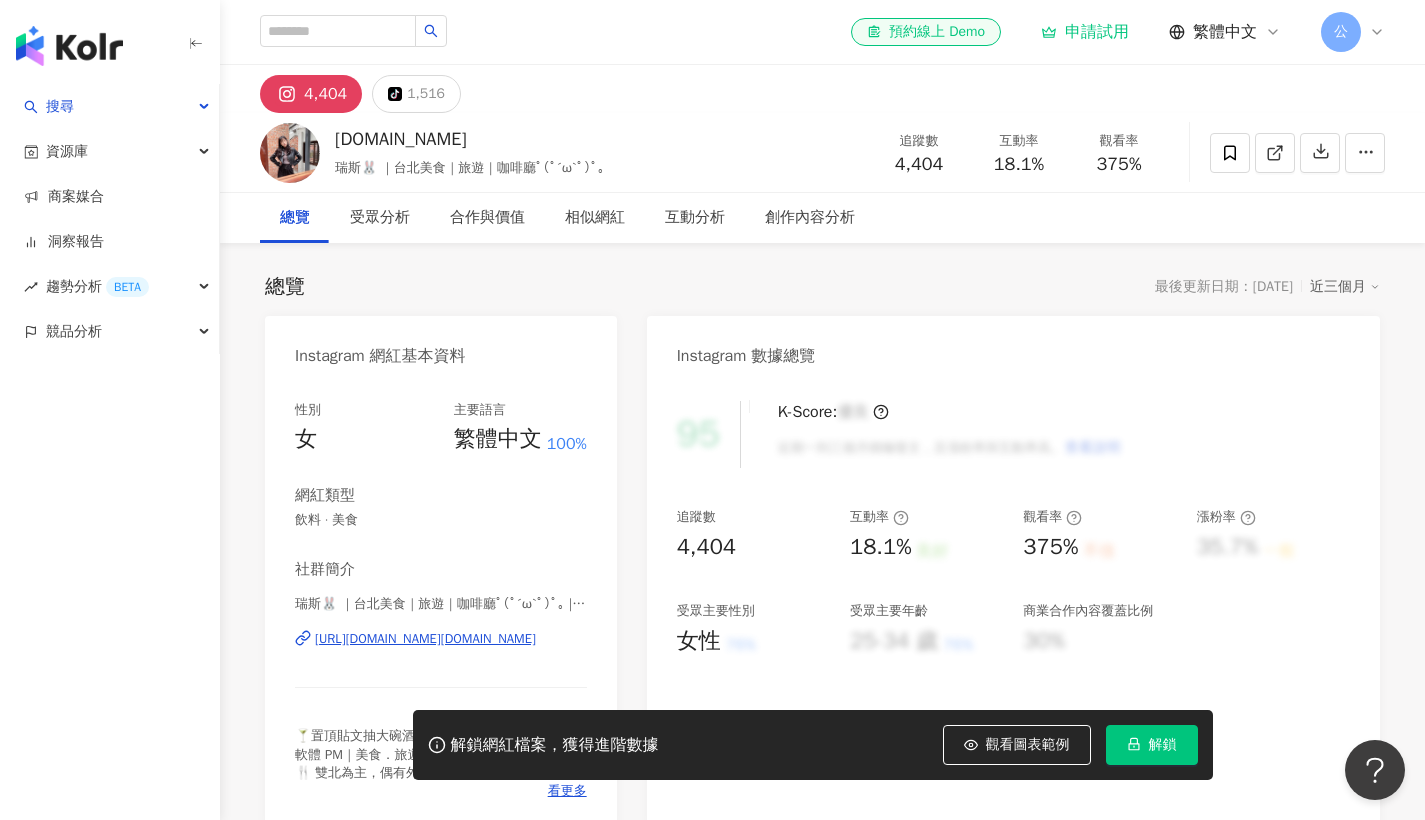 click on "https://www.instagram.com/iris.love.food/" at bounding box center (425, 639) 